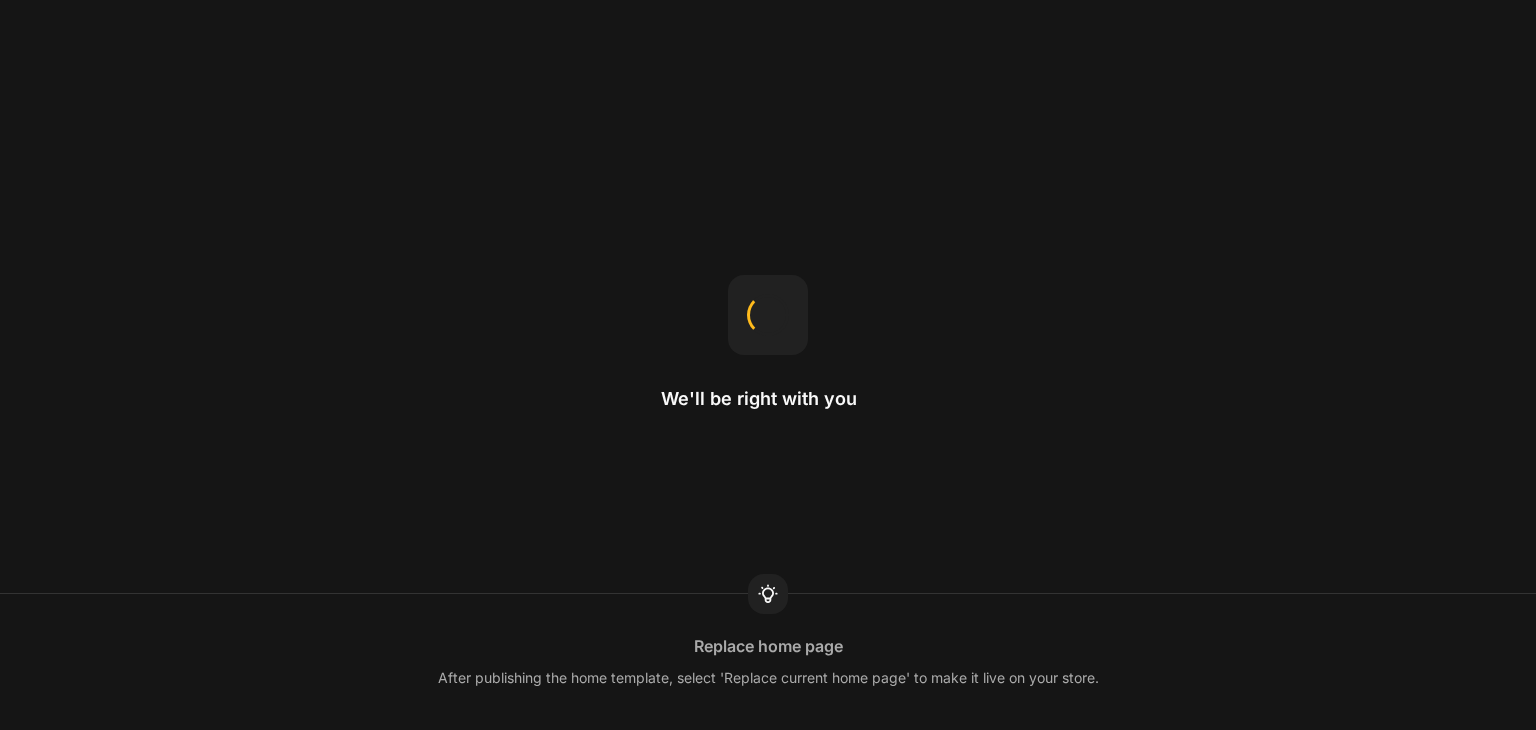 scroll, scrollTop: 0, scrollLeft: 0, axis: both 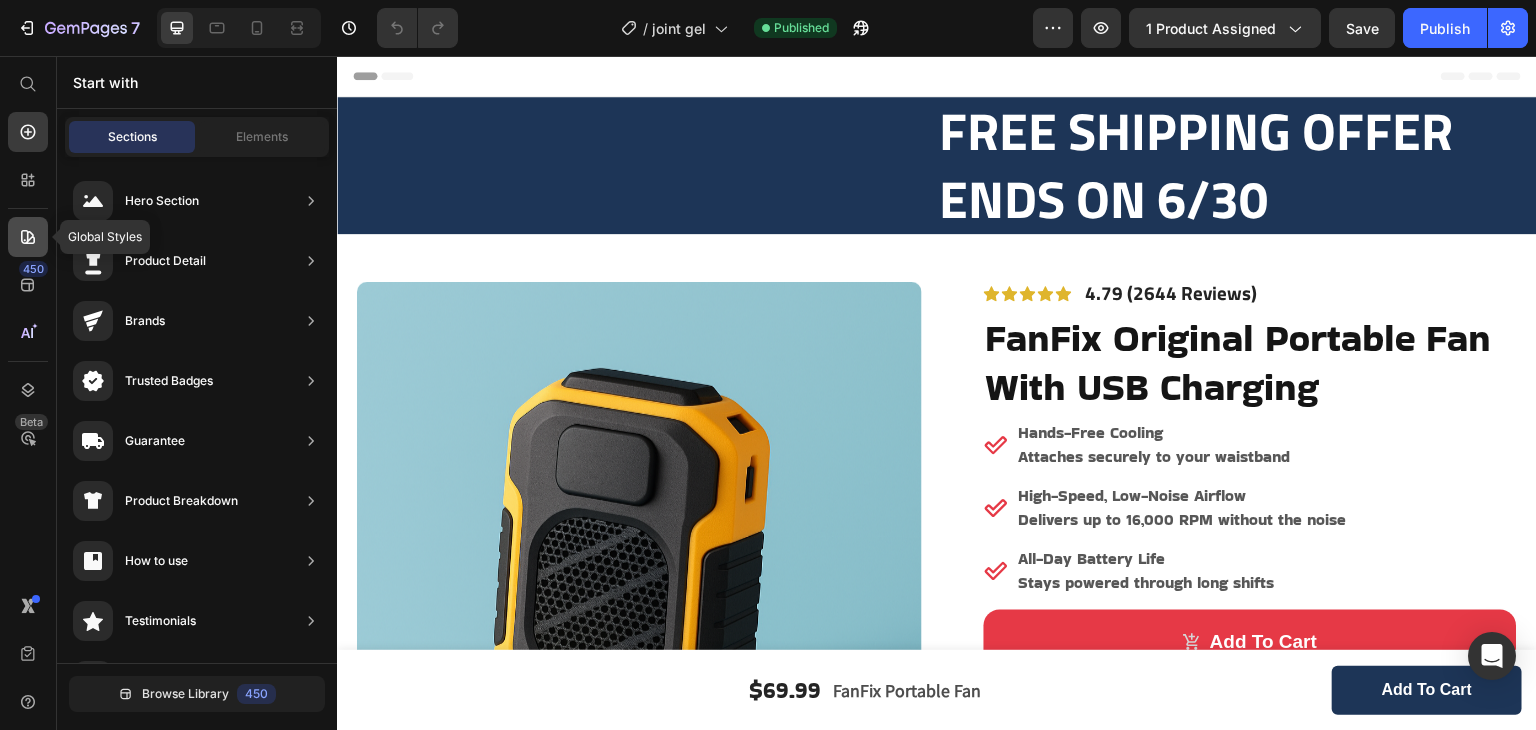 click 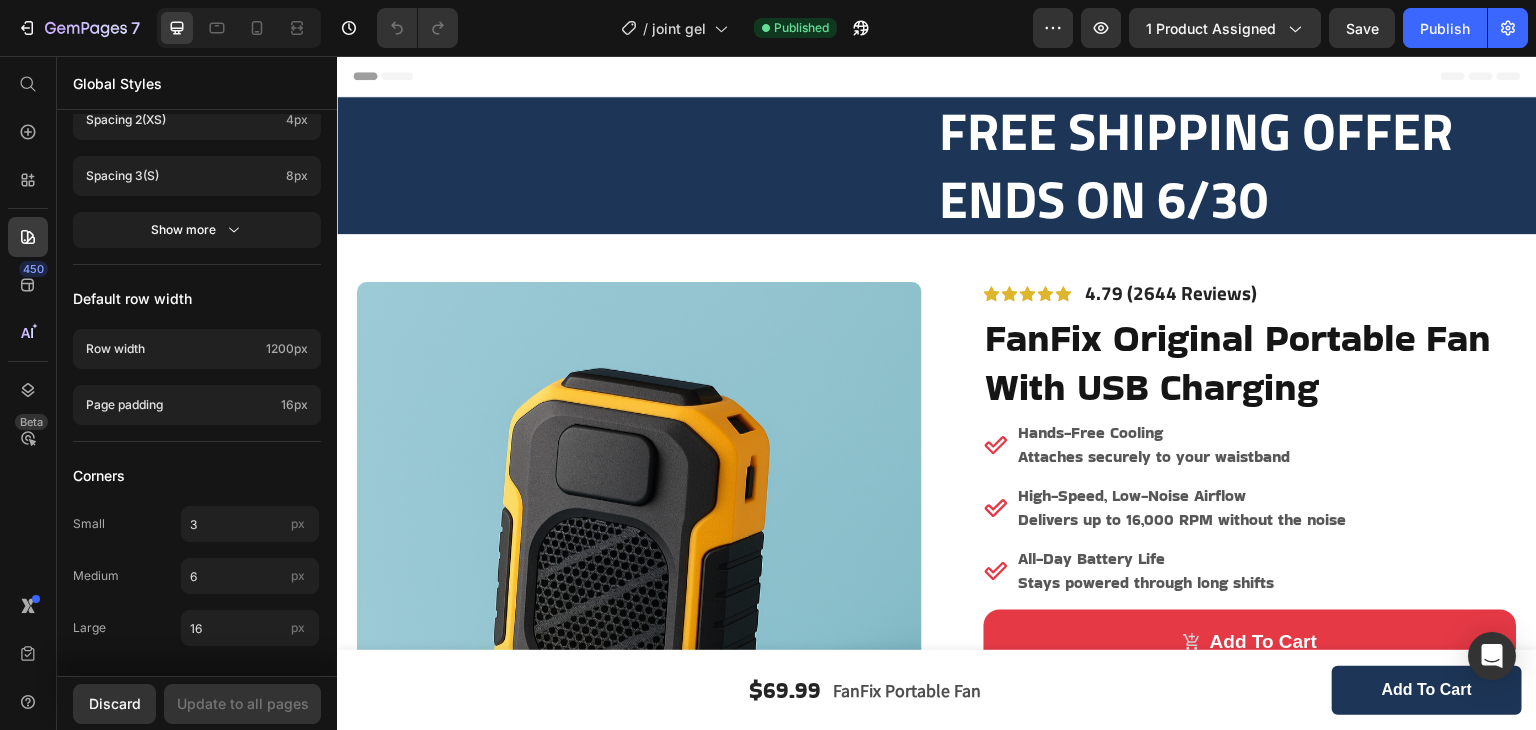 scroll, scrollTop: 0, scrollLeft: 0, axis: both 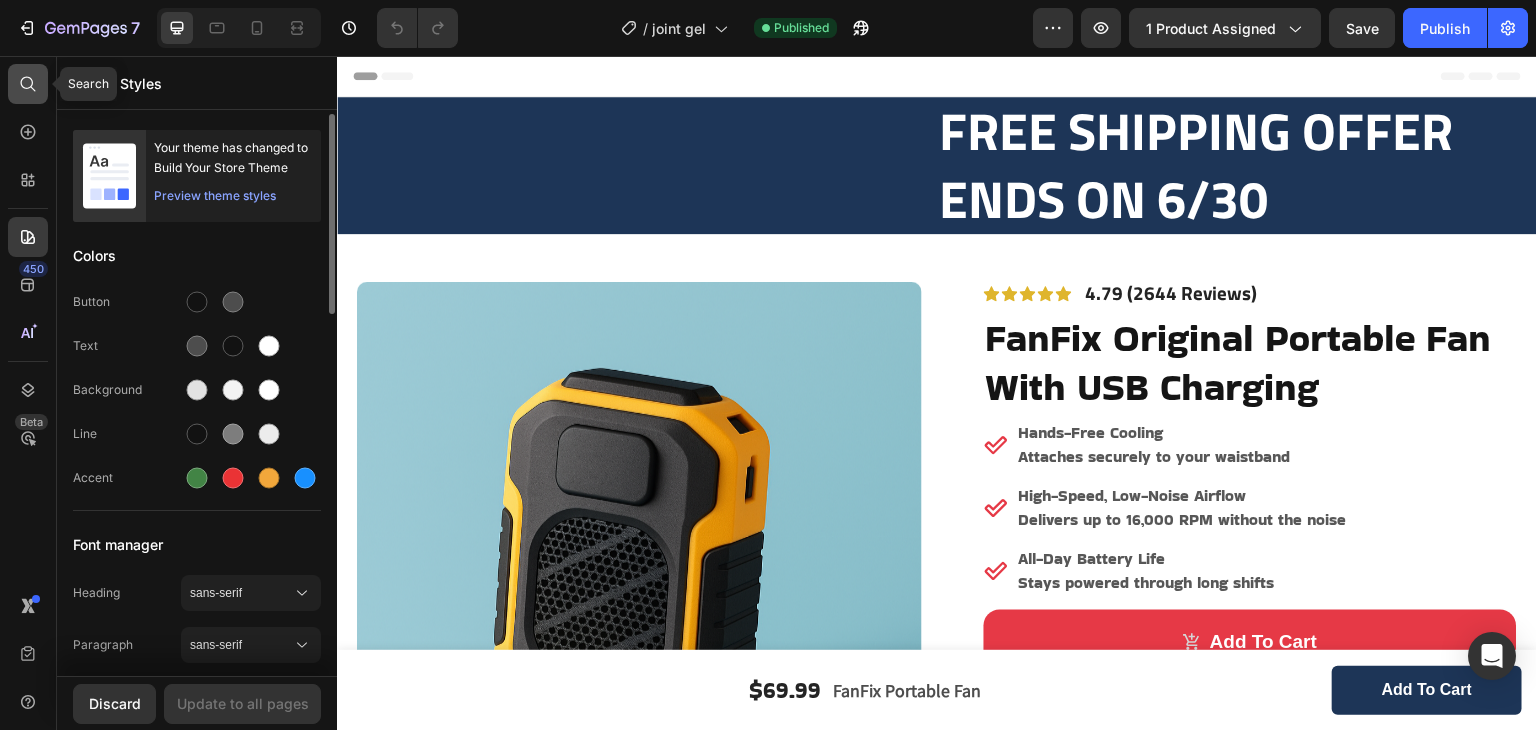 click 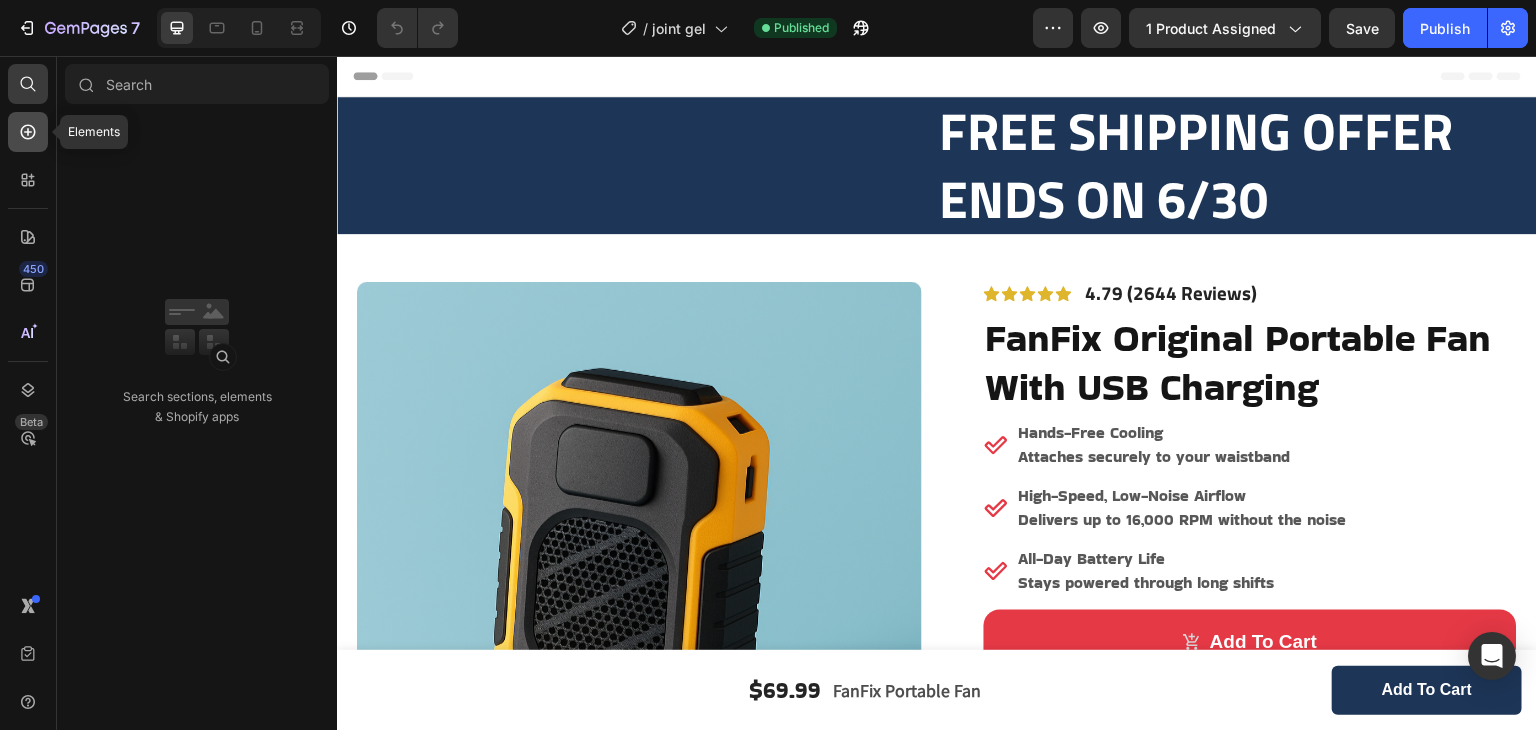 click 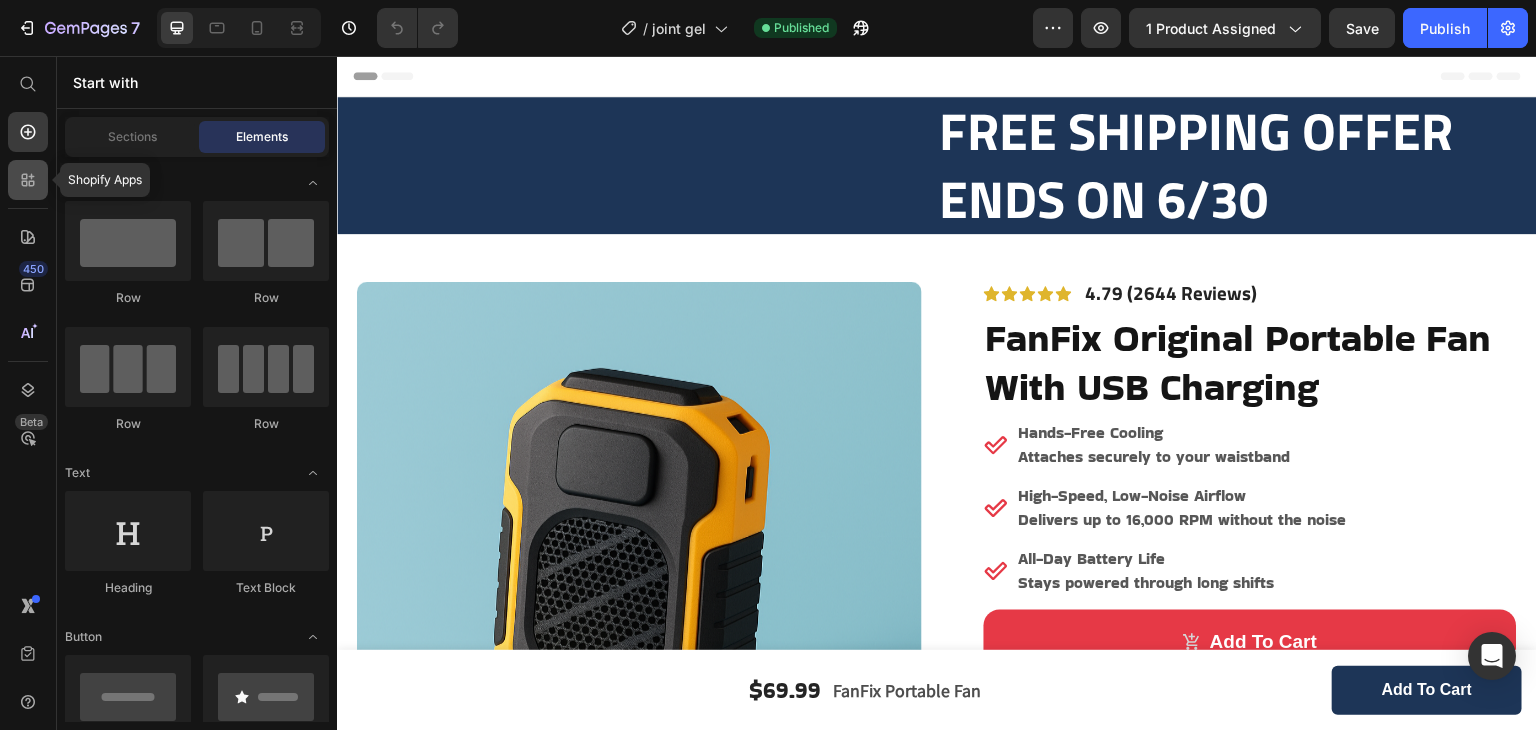click 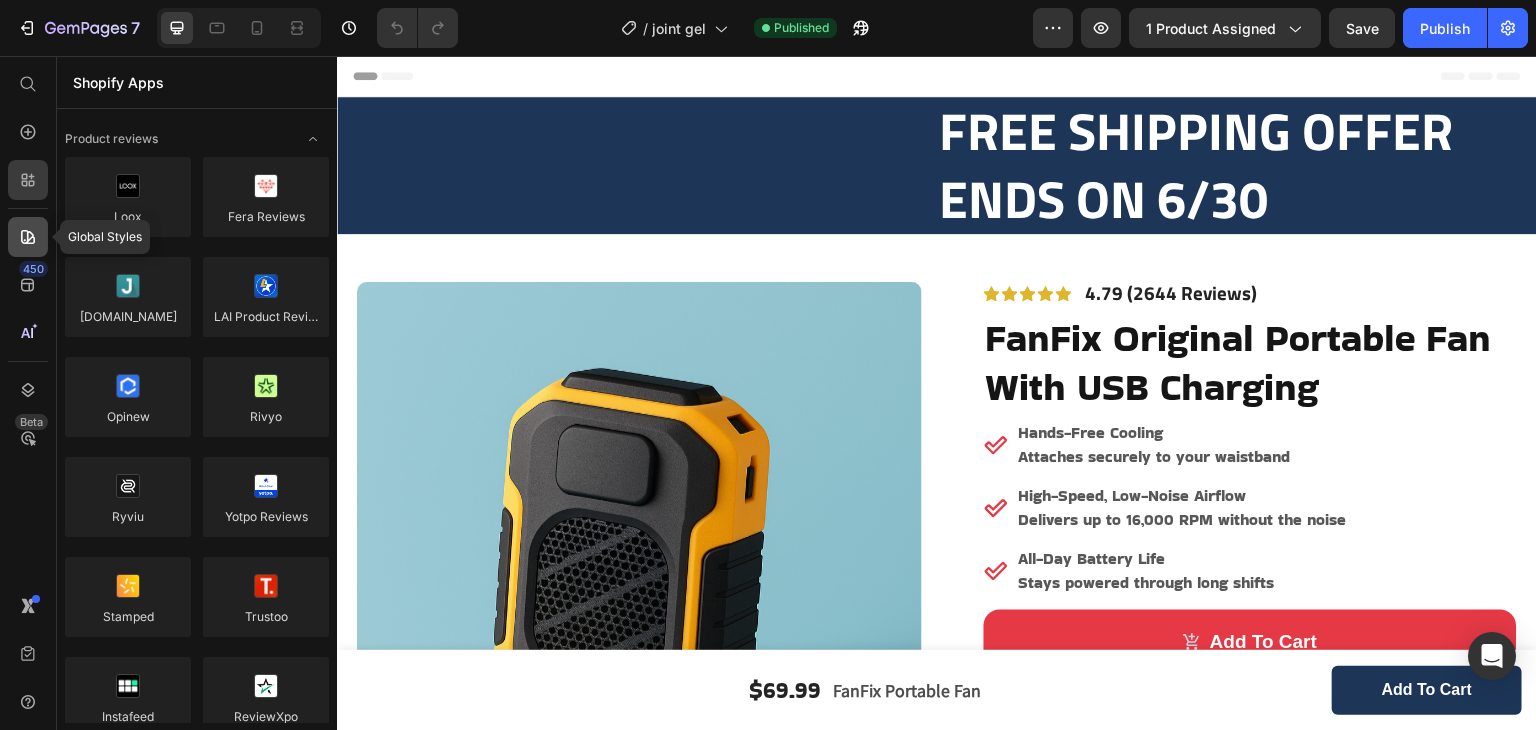 click 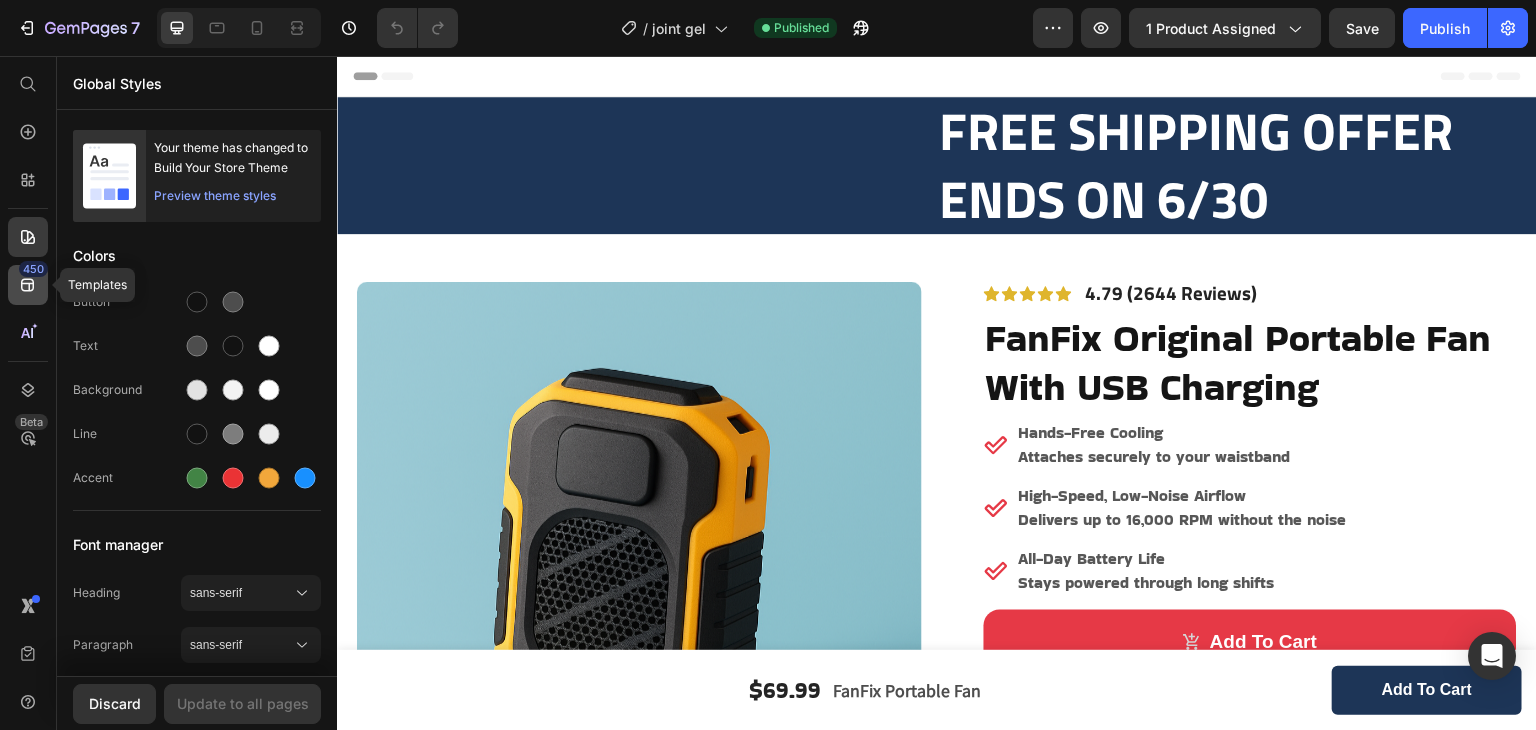click 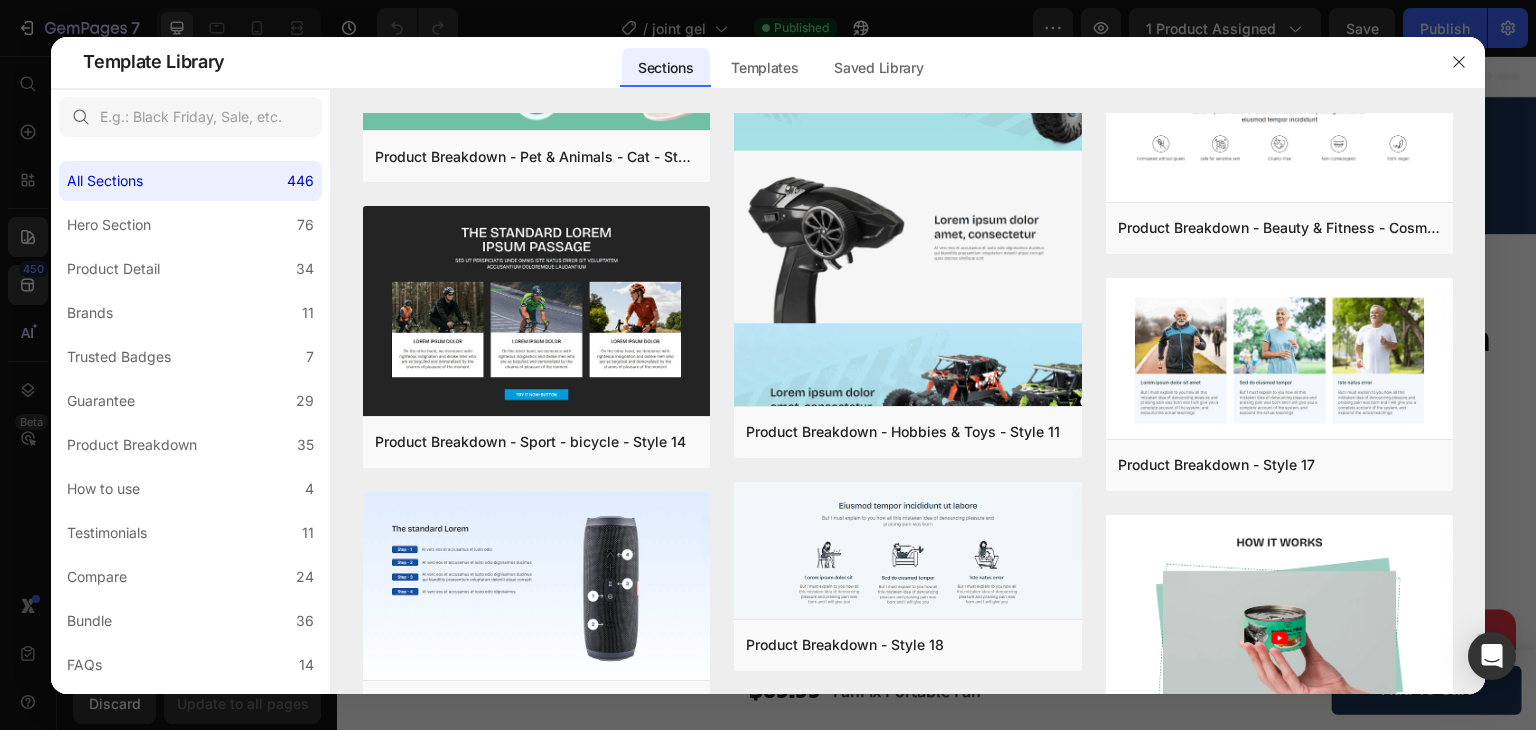 scroll, scrollTop: 9817, scrollLeft: 0, axis: vertical 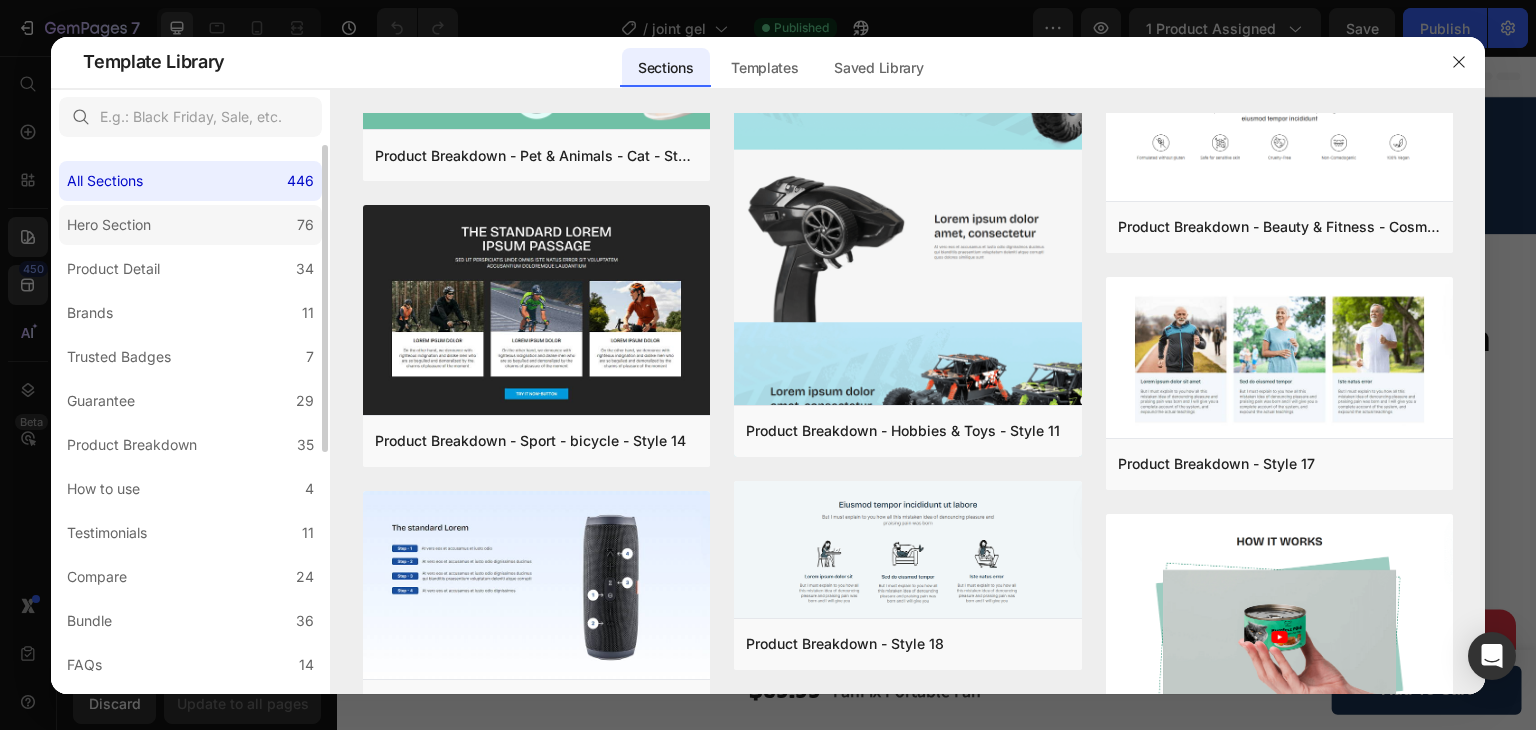 click on "Hero Section 76" 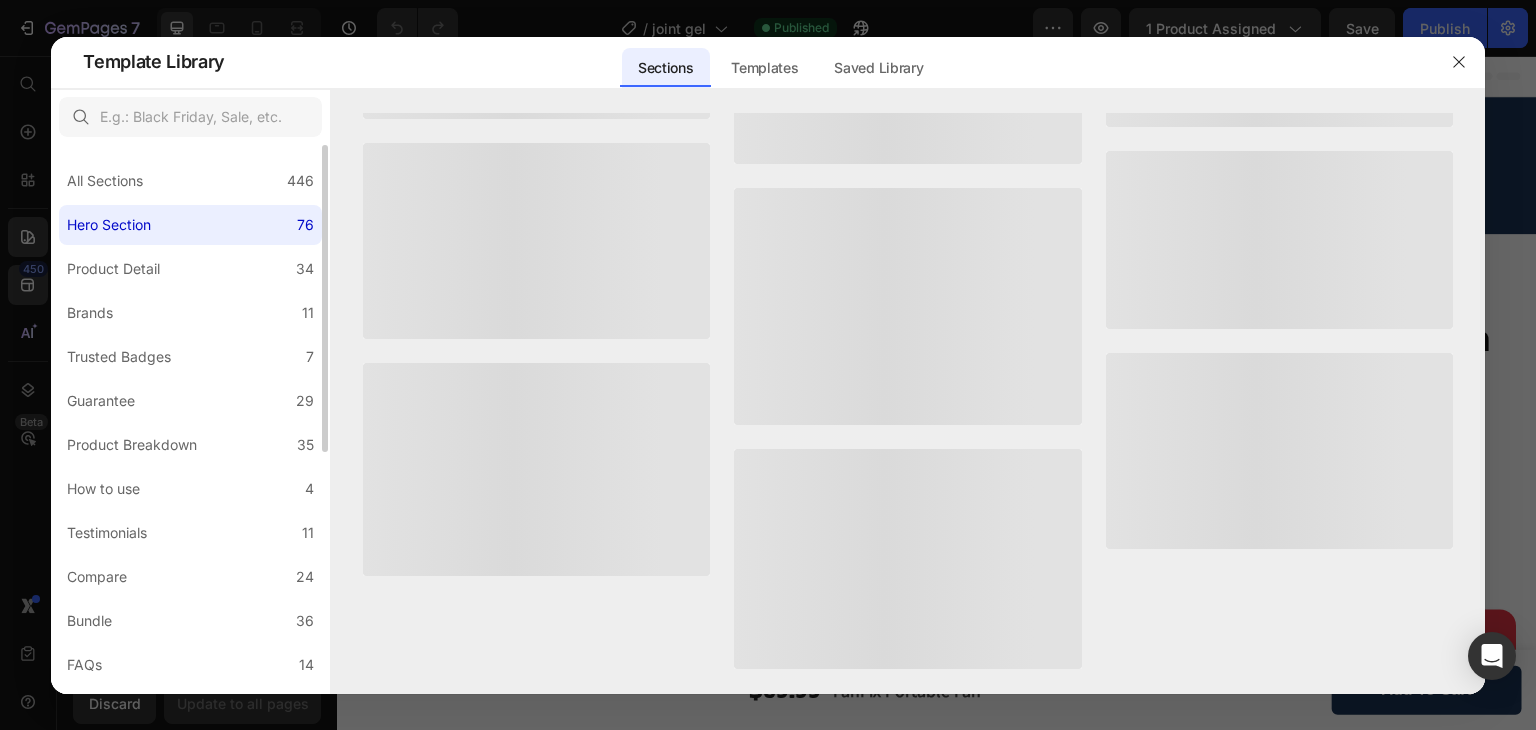 scroll, scrollTop: 0, scrollLeft: 0, axis: both 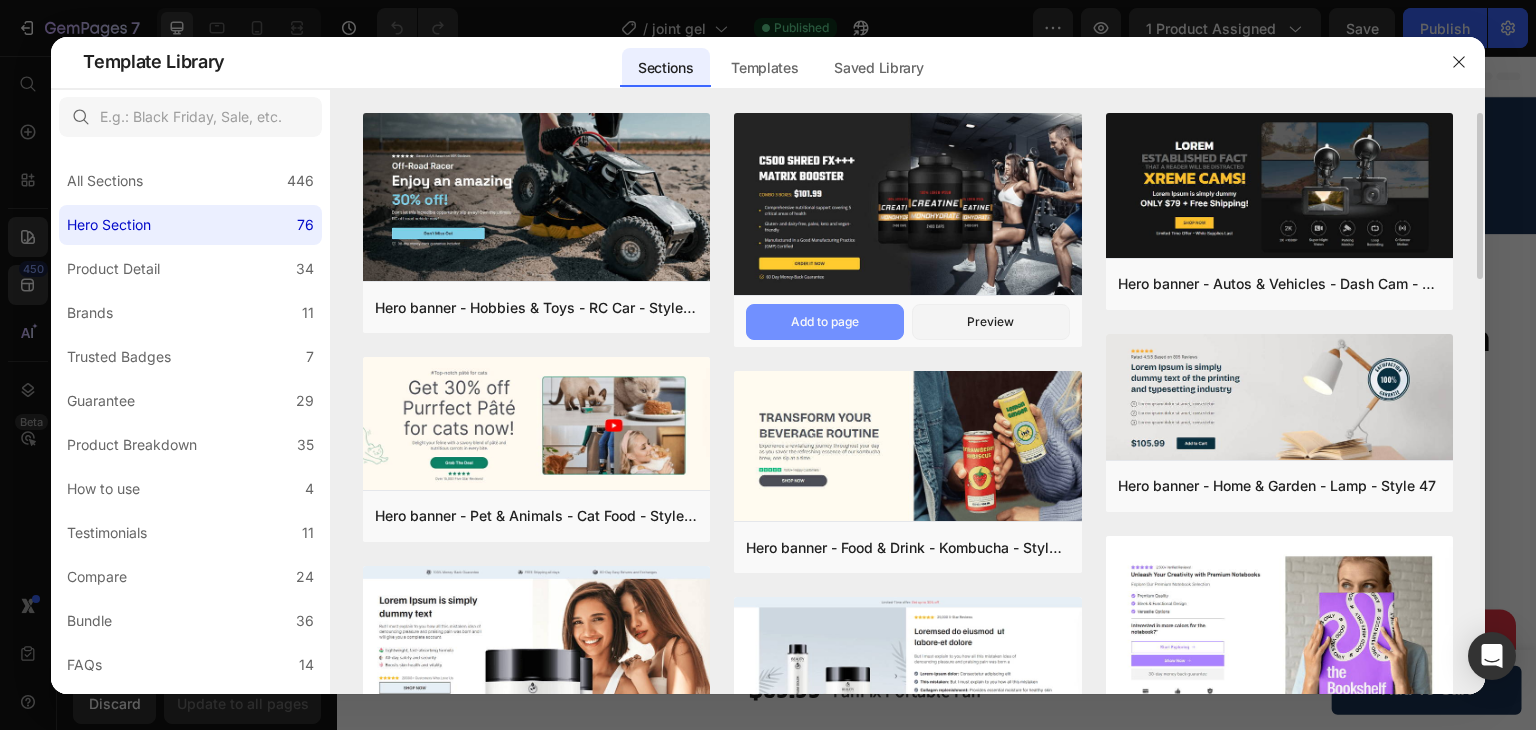click on "Add to page" at bounding box center [825, 322] 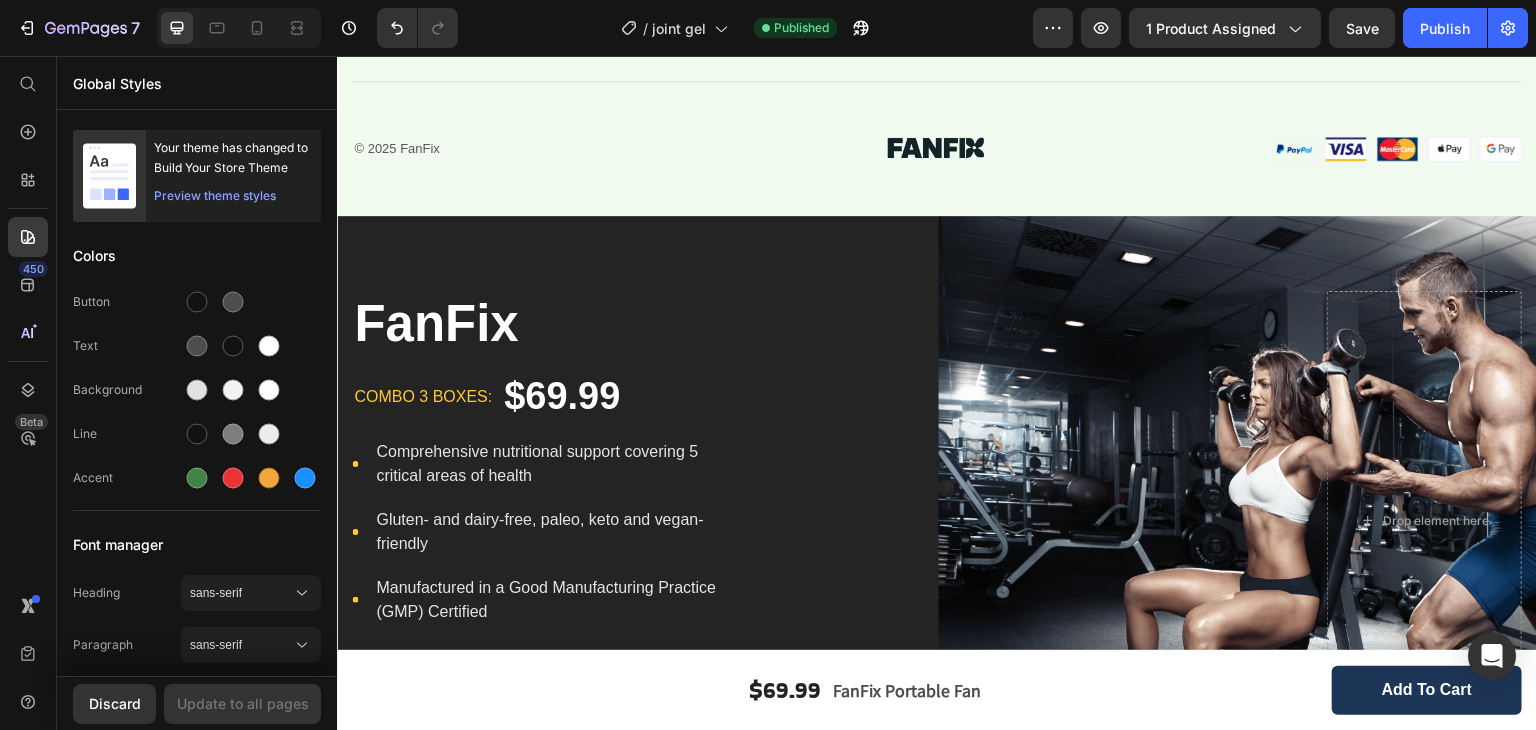 scroll, scrollTop: 4050, scrollLeft: 0, axis: vertical 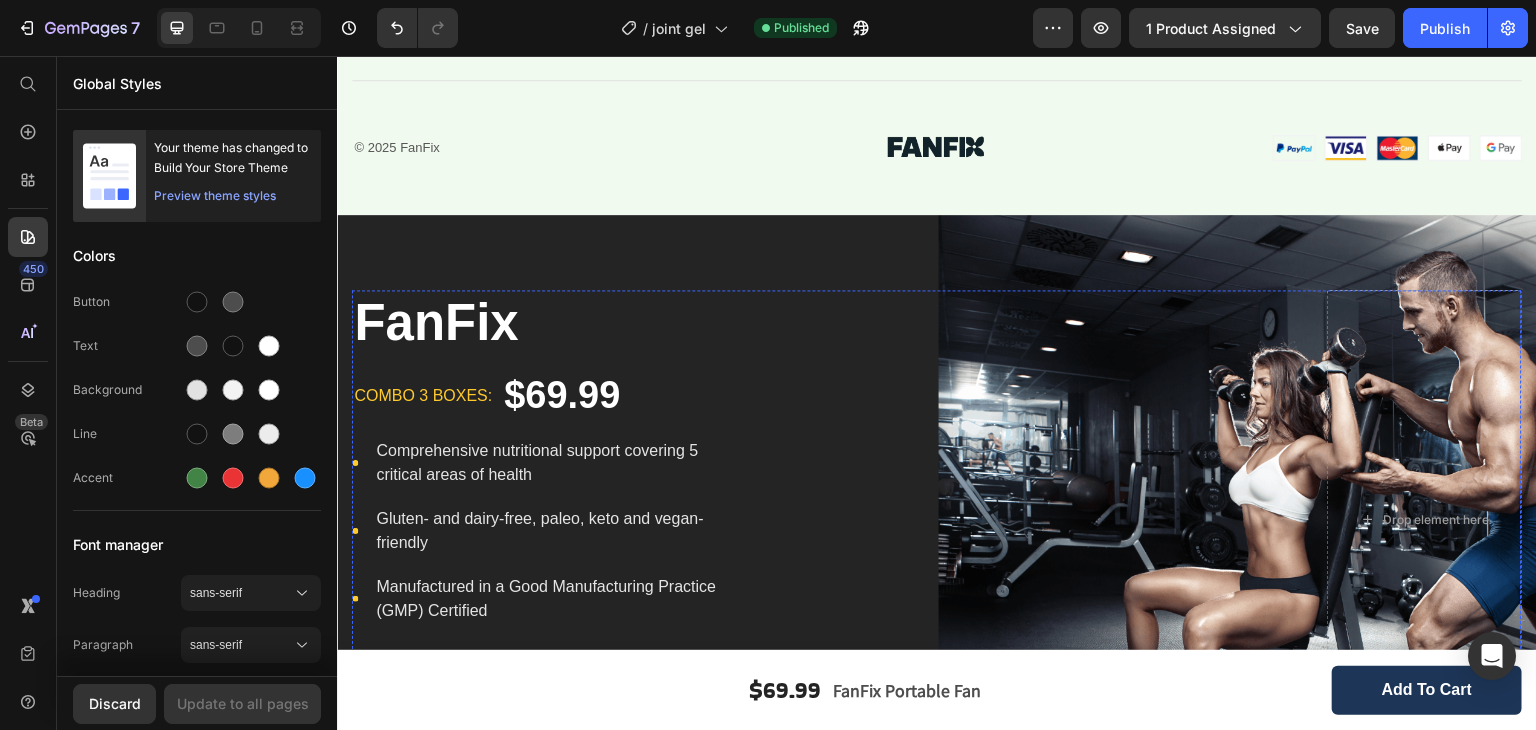 click at bounding box center (1034, 749) 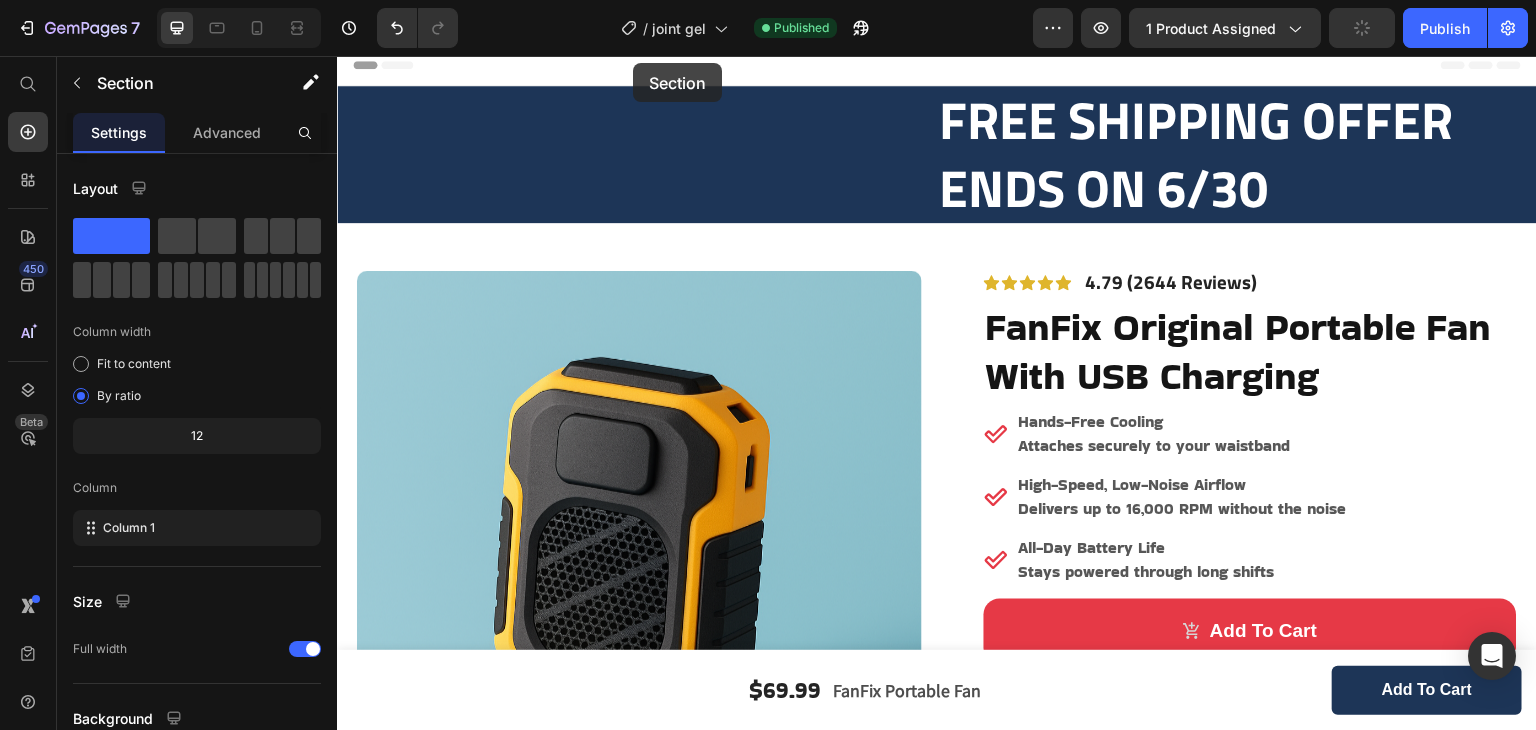 scroll, scrollTop: 0, scrollLeft: 0, axis: both 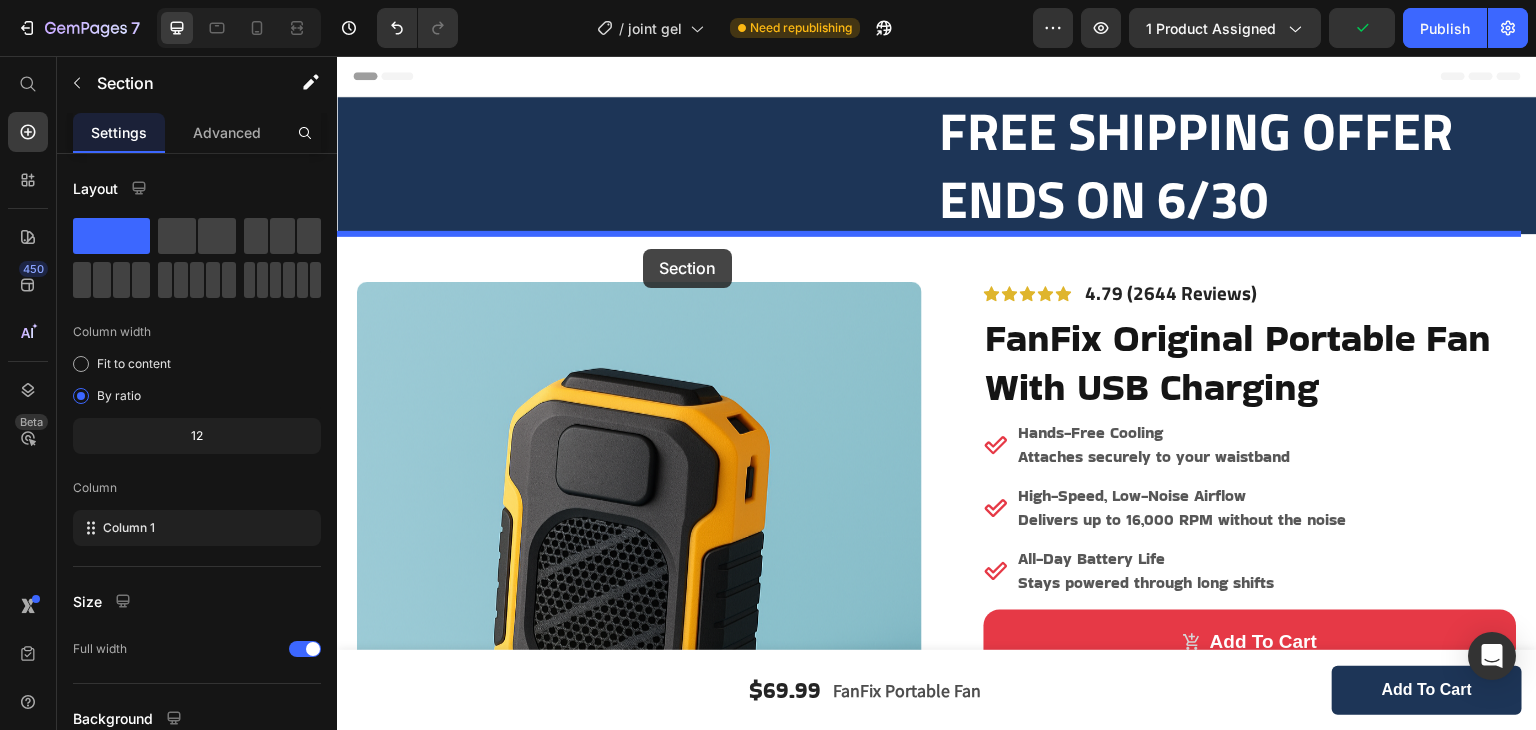 drag, startPoint x: 624, startPoint y: 284, endPoint x: 643, endPoint y: 249, distance: 39.824615 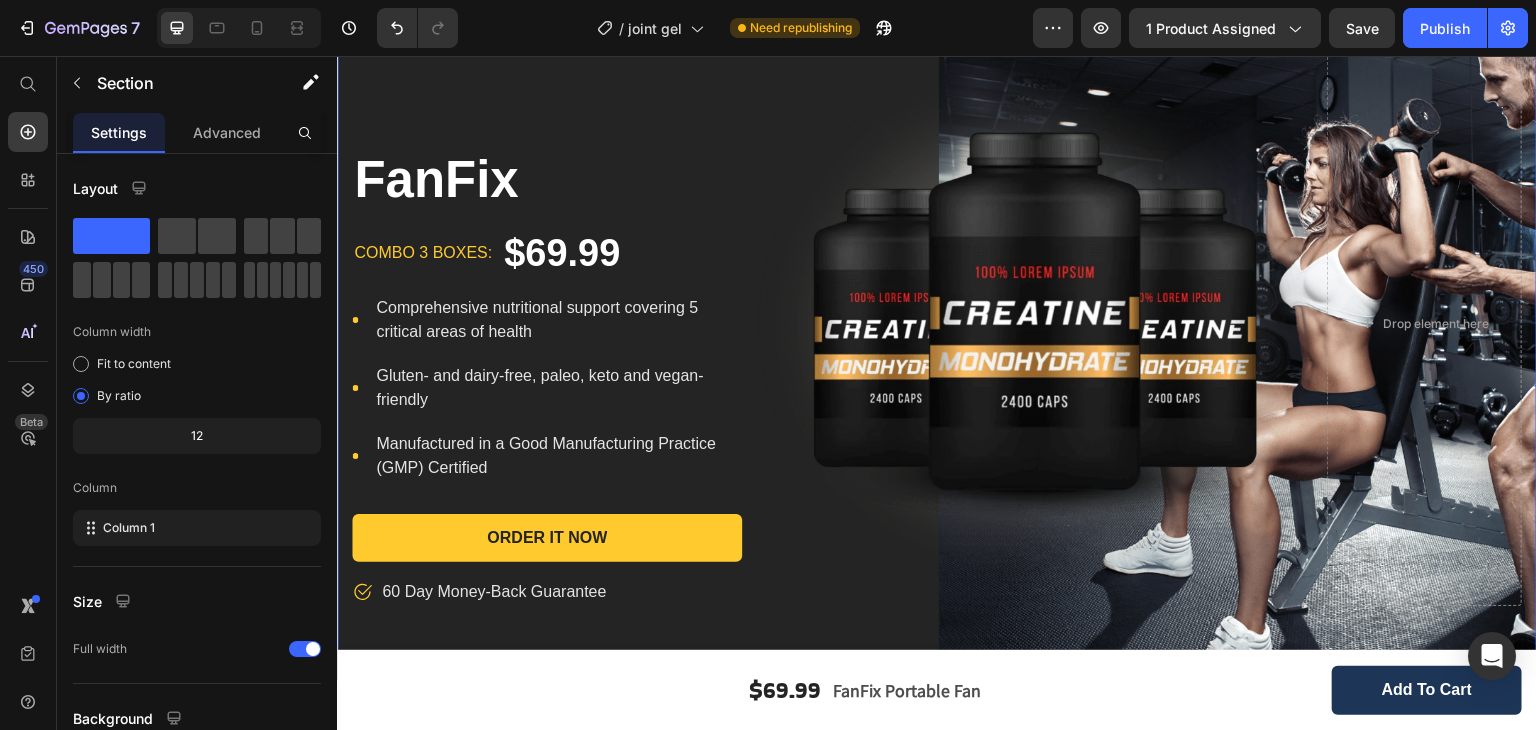 scroll, scrollTop: 272, scrollLeft: 0, axis: vertical 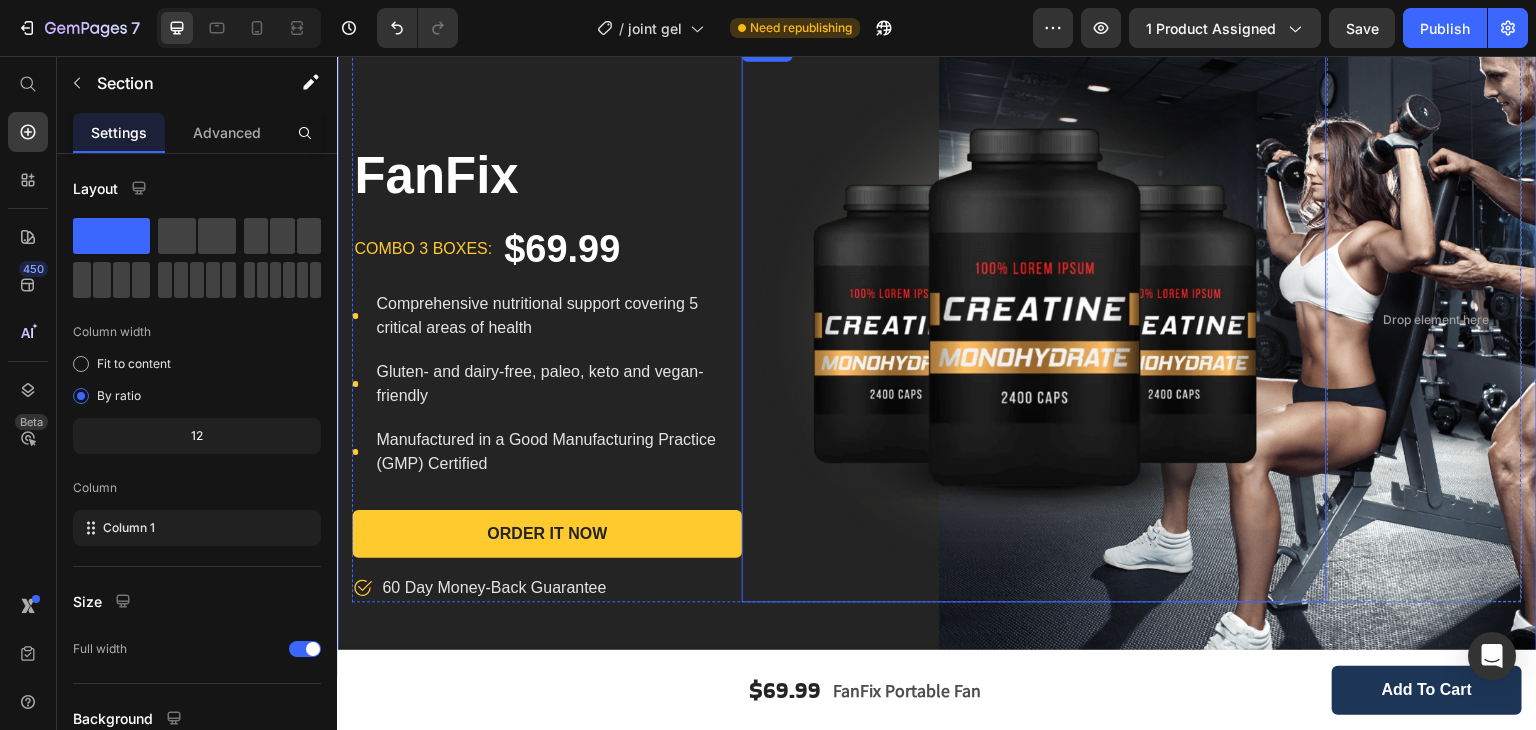 click at bounding box center [1034, 319] 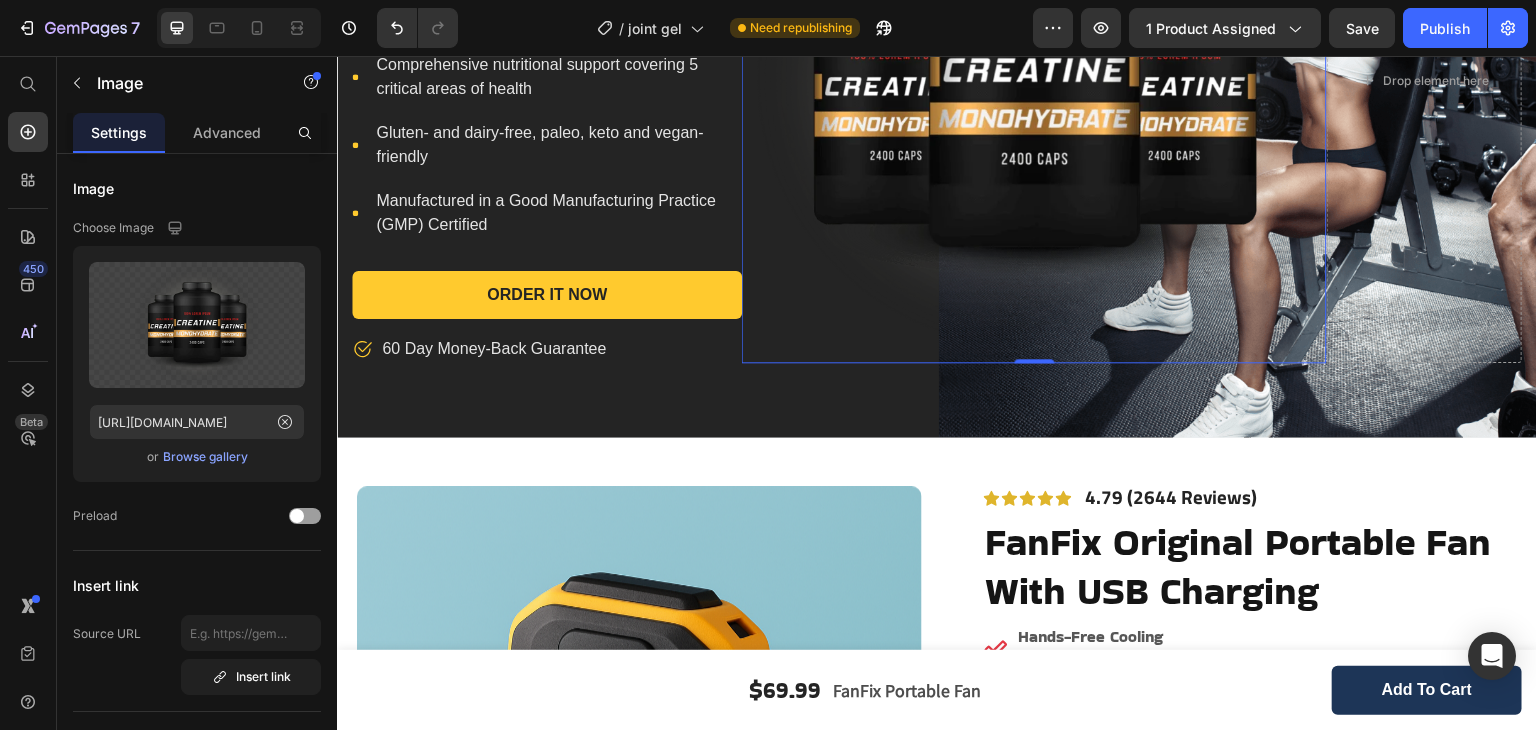 scroll, scrollTop: 789, scrollLeft: 0, axis: vertical 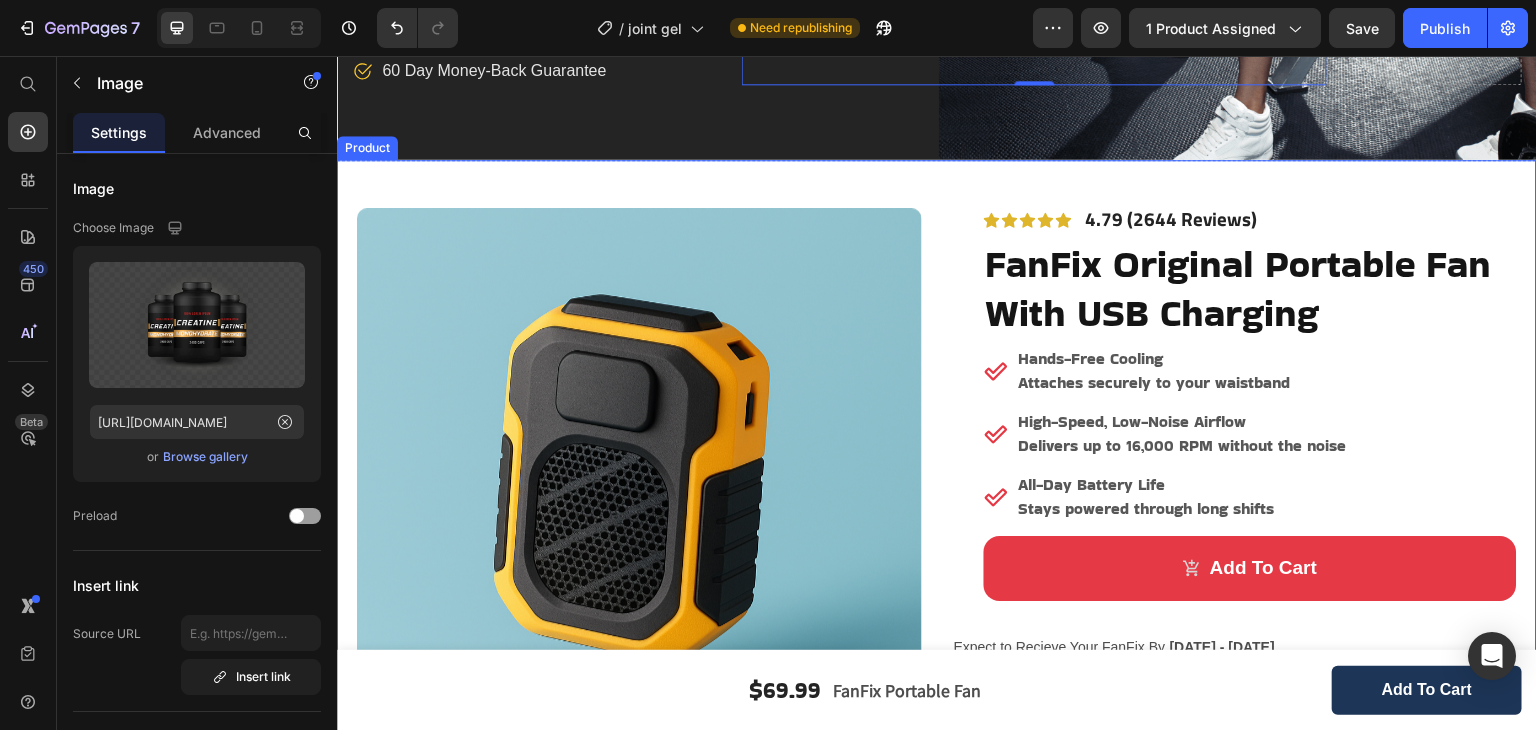 click on "Product Images Row Icon Icon Icon Icon Icon Icon List 4.79 (2644 Reviews) Text Block Row FanFix Original Portable Fan With USB Charging Text Block
Hands-Free Cooling  Attaches securely to your waistband
High-Speed, Low-Noise Airflow  Delivers up to 16,000 RPM without the noise
All-Day Battery Life  Stays powered through long shifts Item List
add to cart Add to Cart Row
Expect to Recieve Your FanFix By
[DATE] - [DATE]
Delivery Date Product" at bounding box center (937, 558) 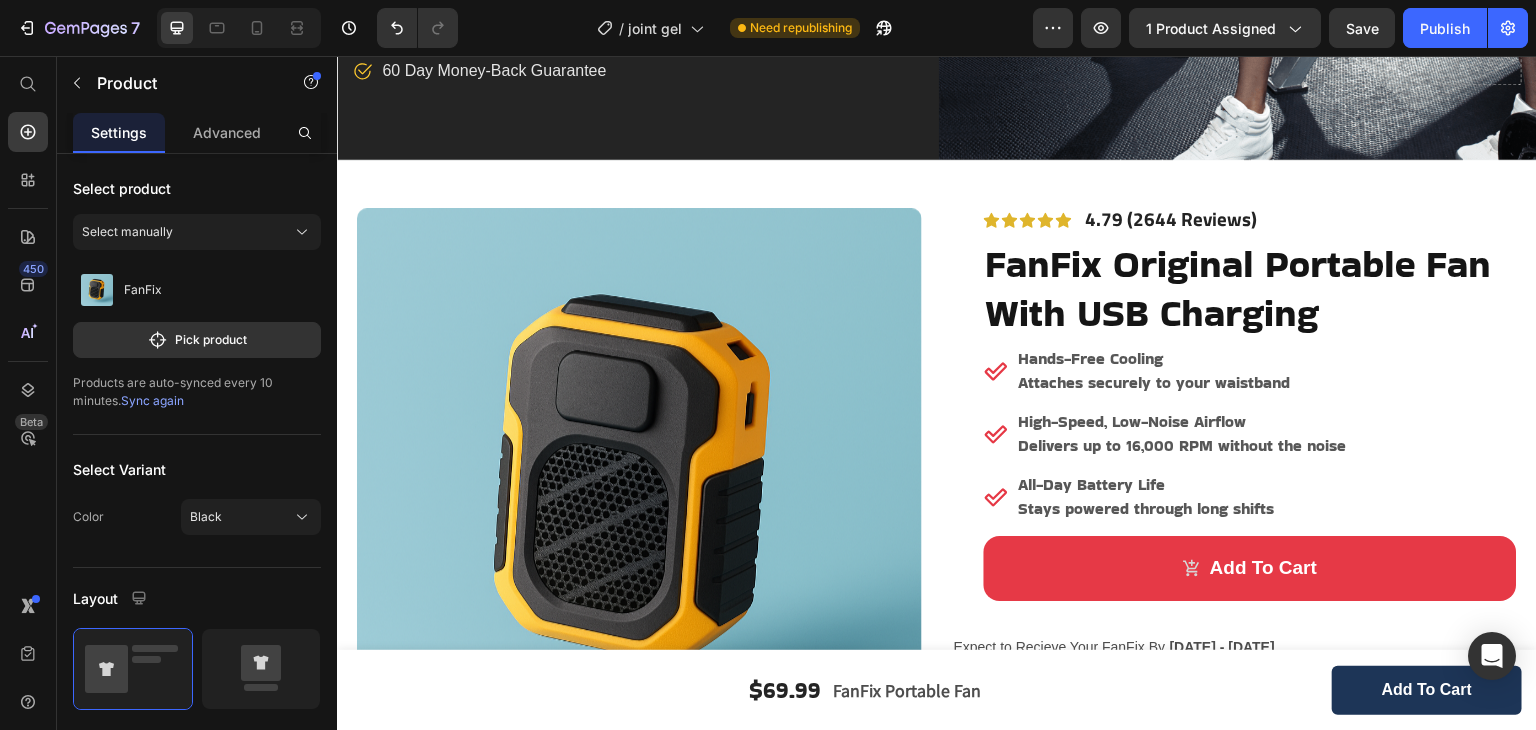 click on "Product Images Row Icon Icon Icon Icon Icon Icon List 4.79 (2644 Reviews) Text Block Row FanFix Original Portable Fan With USB Charging Text Block
Hands-Free Cooling  Attaches securely to your waistband
High-Speed, Low-Noise Airflow  Delivers up to 16,000 RPM without the noise
All-Day Battery Life  Stays powered through long shifts Item List
add to cart Add to Cart Row
Expect to Recieve Your FanFix By
[DATE] - [DATE]
Delivery Date Product" at bounding box center (937, 558) 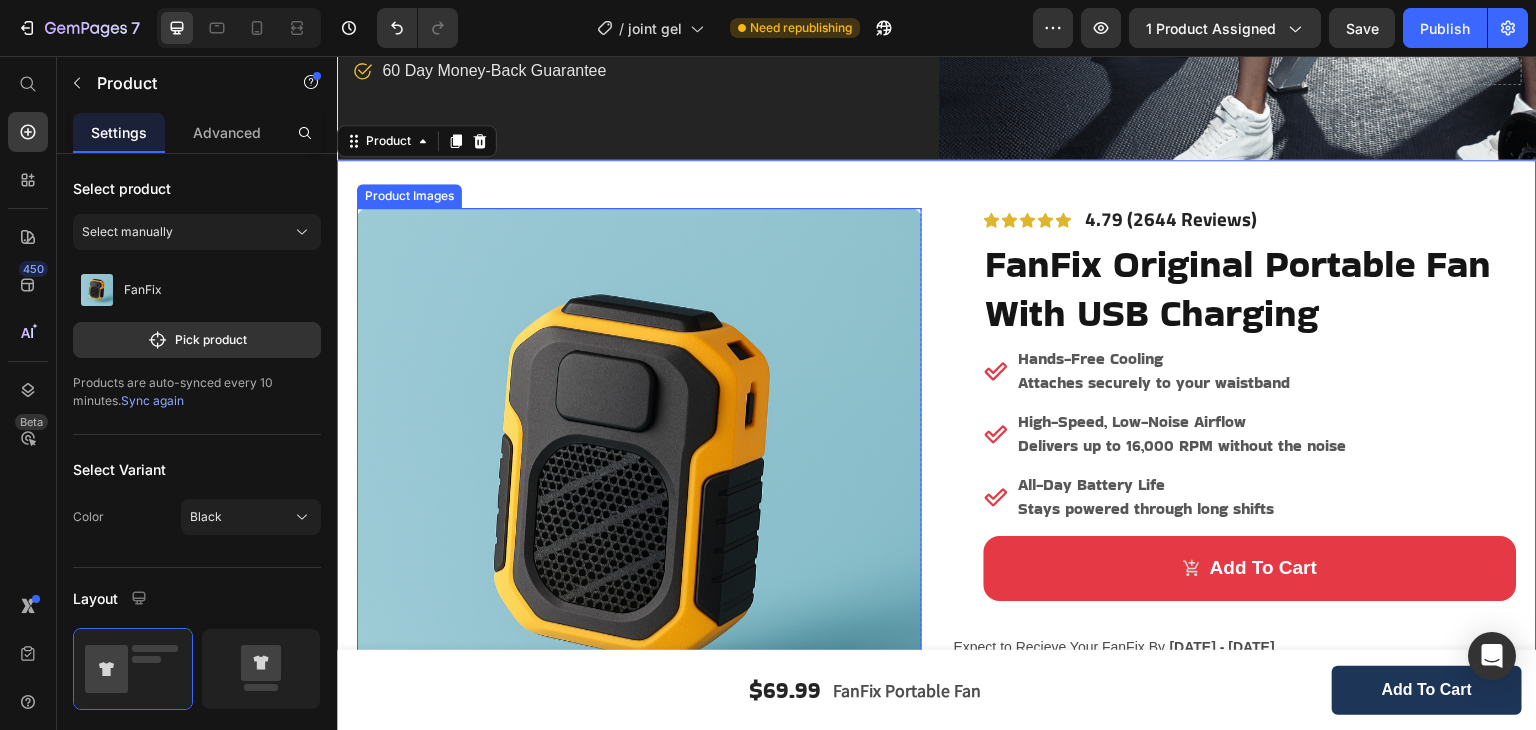 click at bounding box center (639, 490) 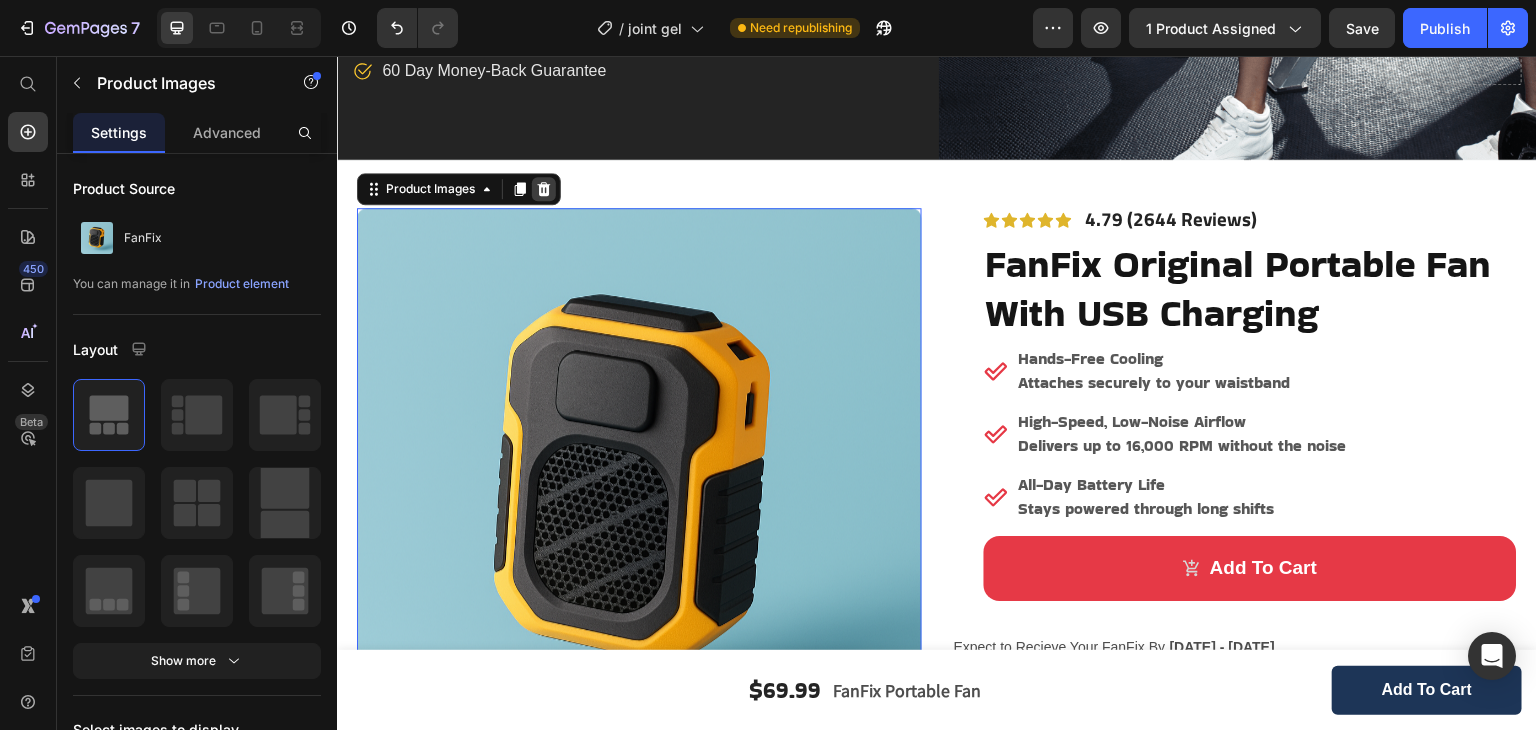 click 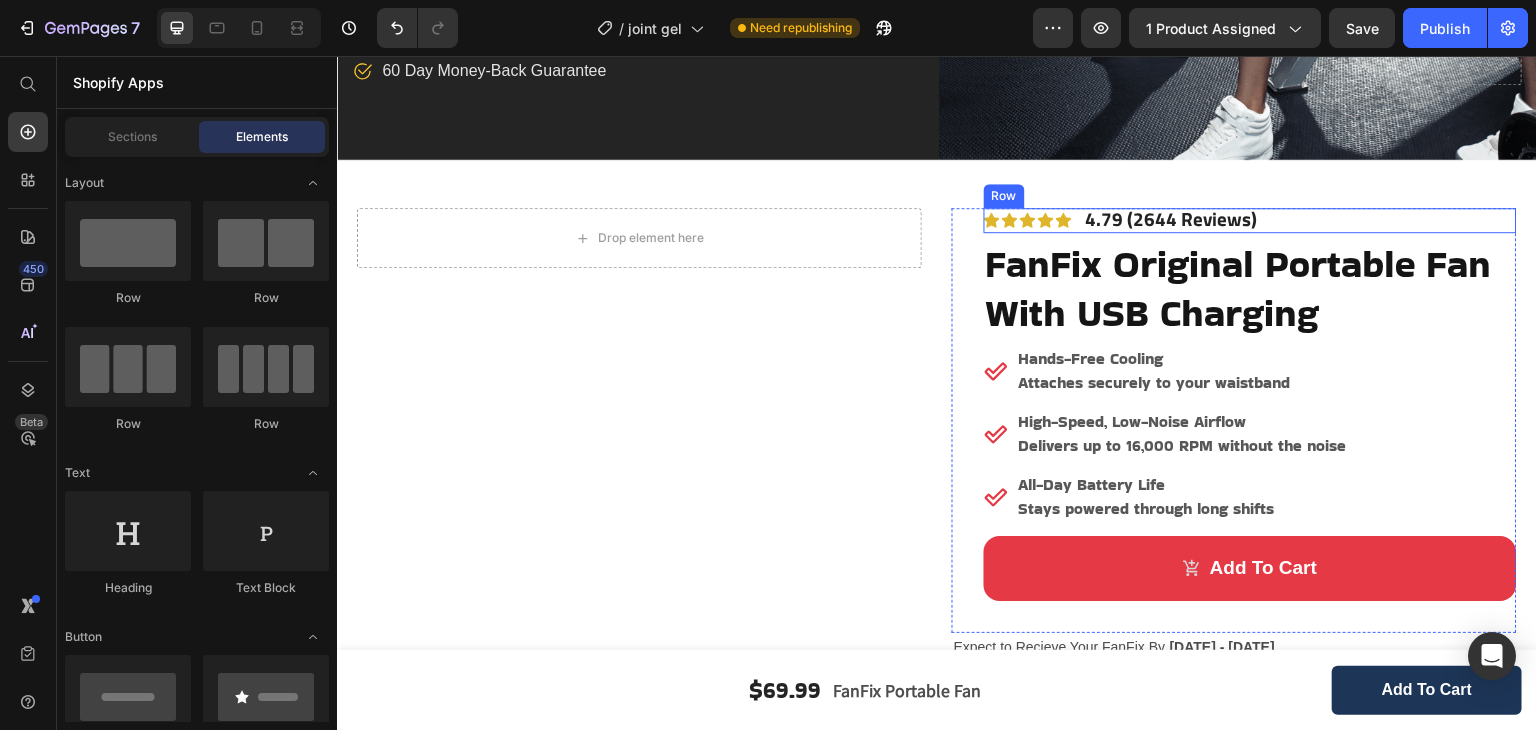 click on "Icon Icon Icon Icon Icon Icon List" at bounding box center [1028, 220] 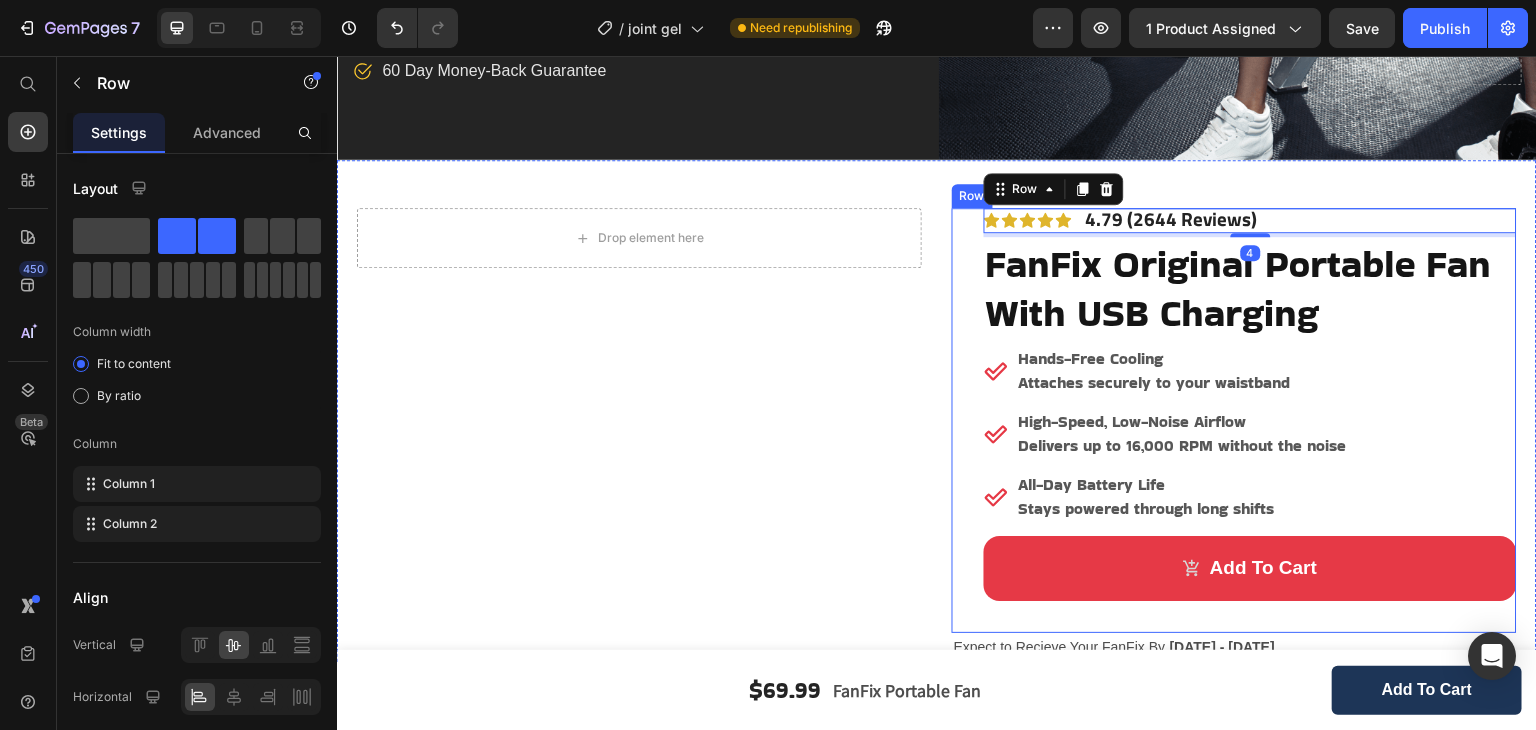 click on "Icon Icon Icon Icon Icon Icon List 4.79 (2644 Reviews) Text Block Row   4 FanFix Original Portable Fan With USB Charging Text Block
Hands-Free Cooling  Attaches securely to your waistband
High-Speed, Low-Noise Airflow  Delivers up to 16,000 RPM without the noise
All-Day Battery Life  Stays powered through long shifts Item List
add to cart Add to Cart Row" at bounding box center [1234, 420] 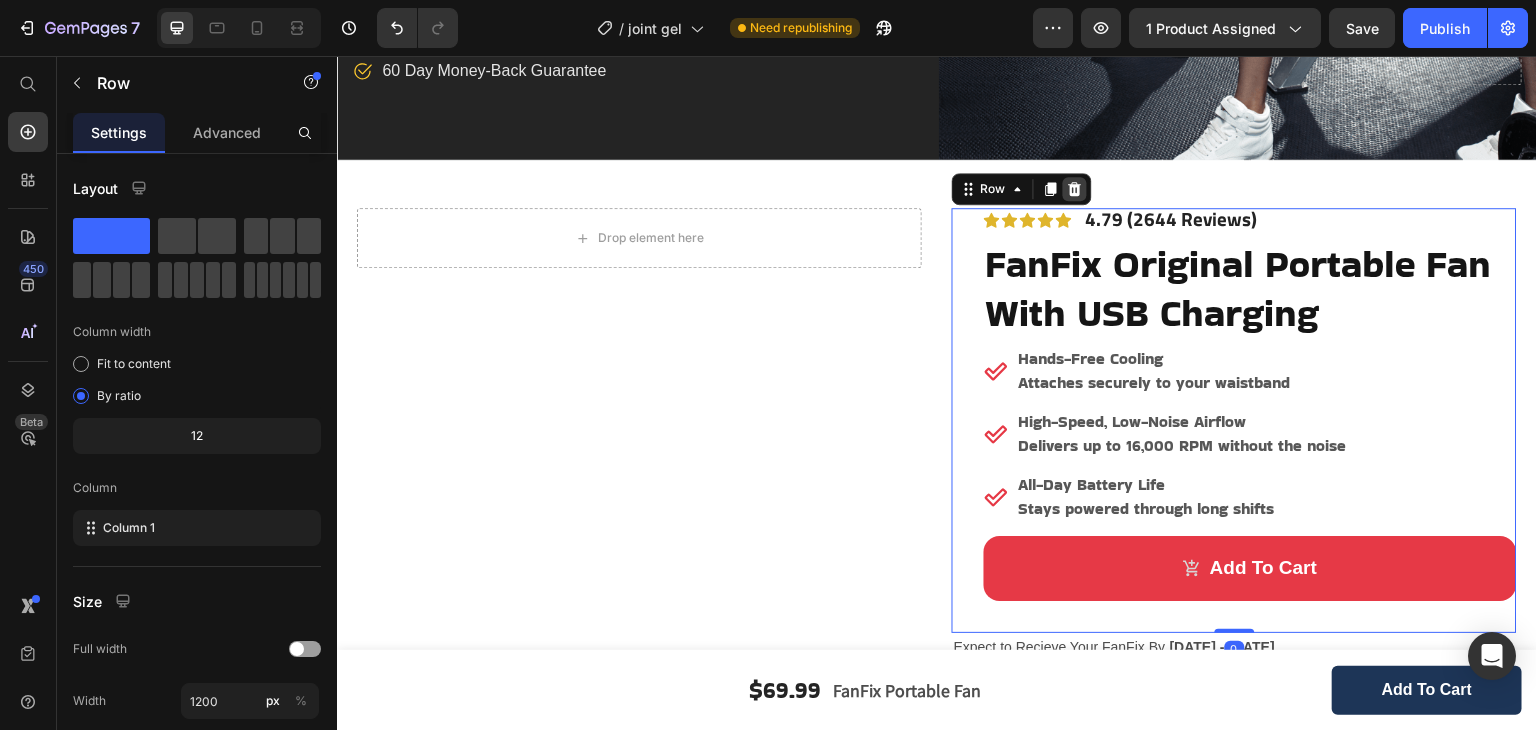 click 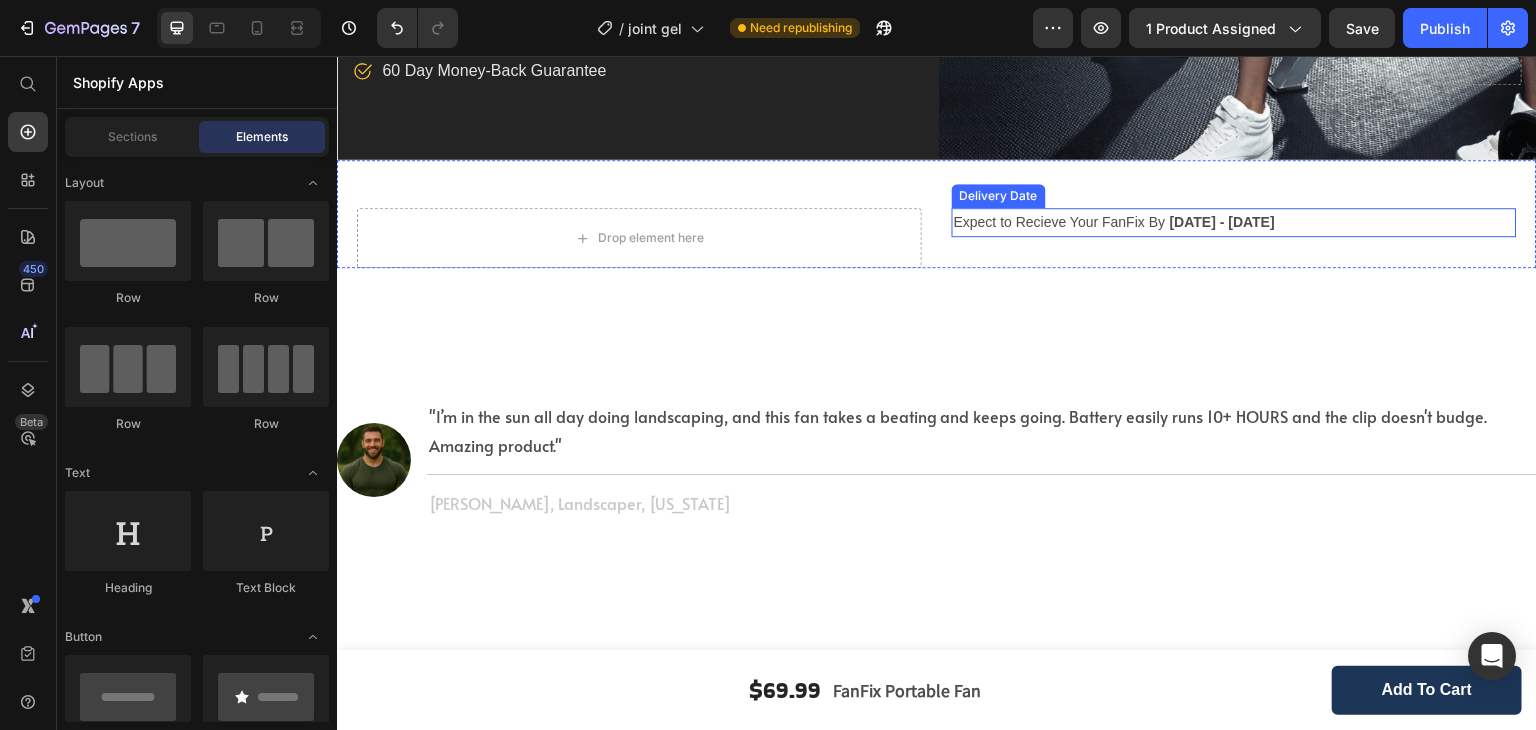 click on "Expect to Recieve Your FanFix By" at bounding box center [1060, 222] 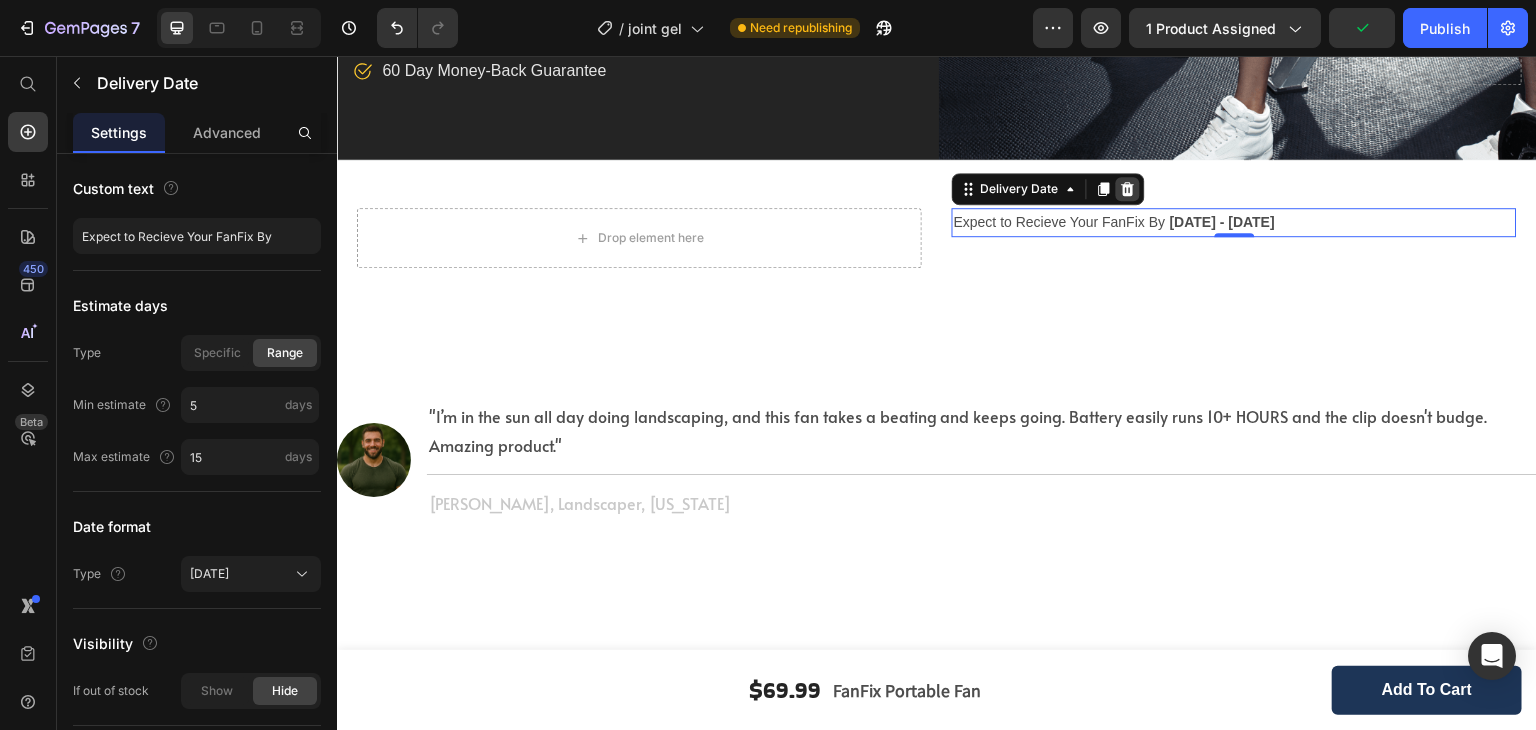 click 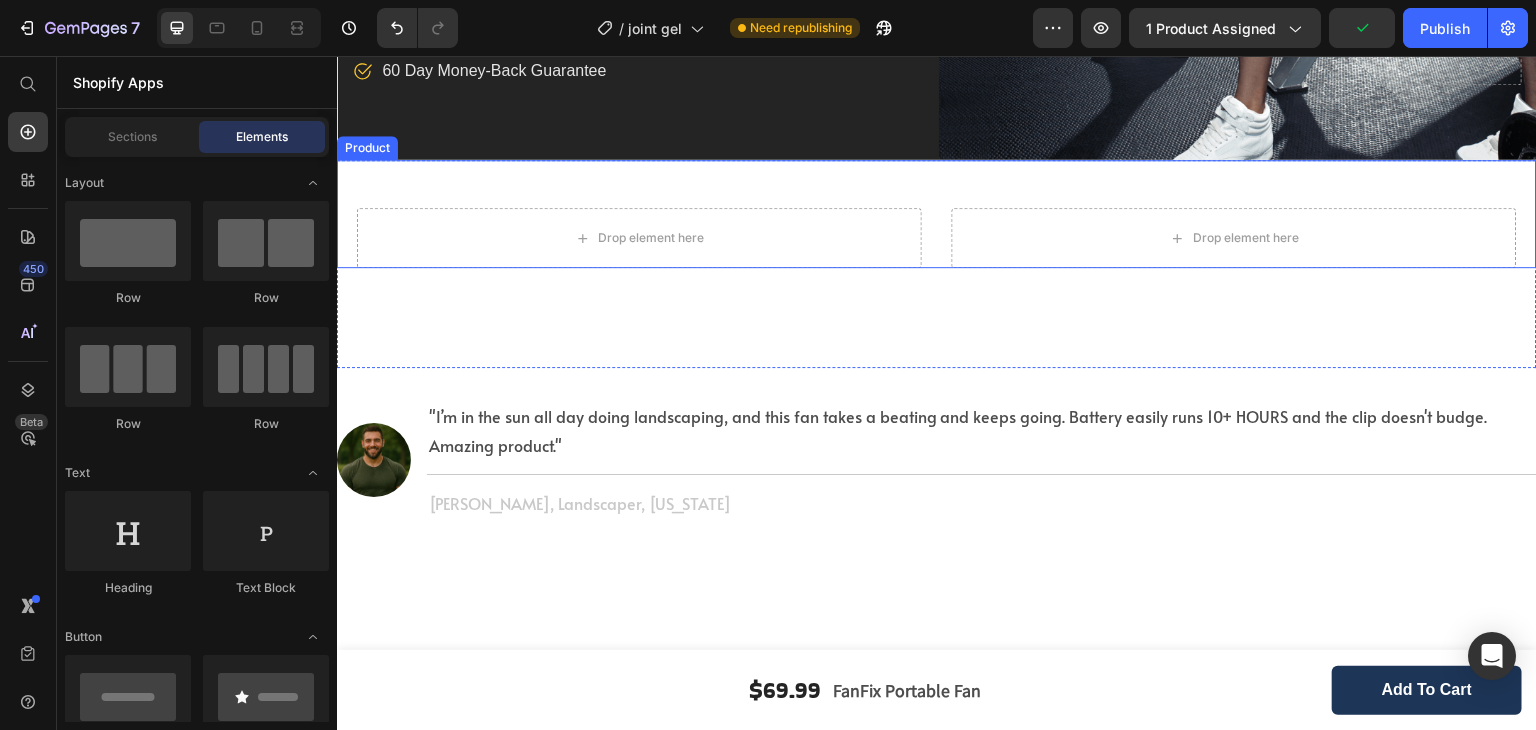 click on "Drop element here Row
Drop element here Product" at bounding box center [937, 214] 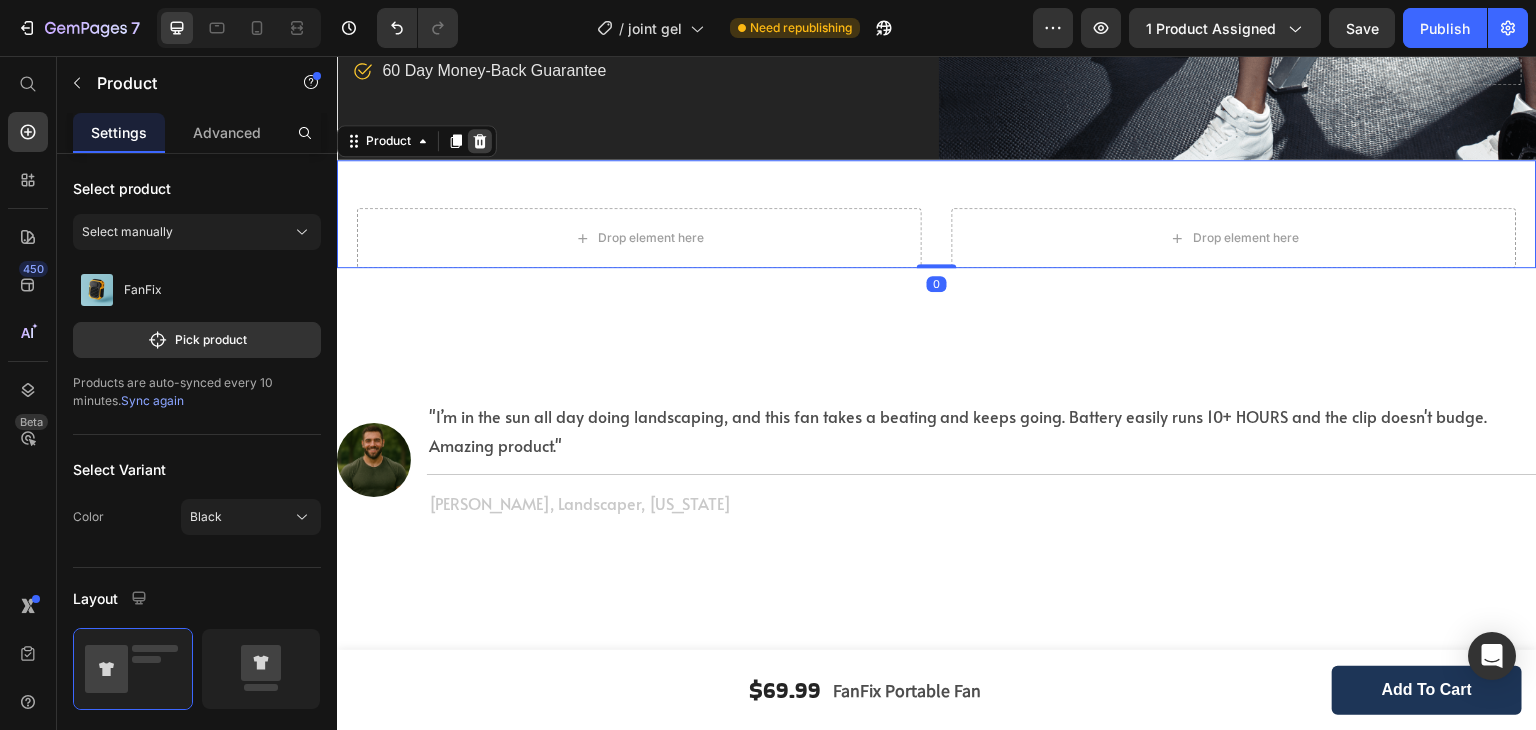click at bounding box center (480, 141) 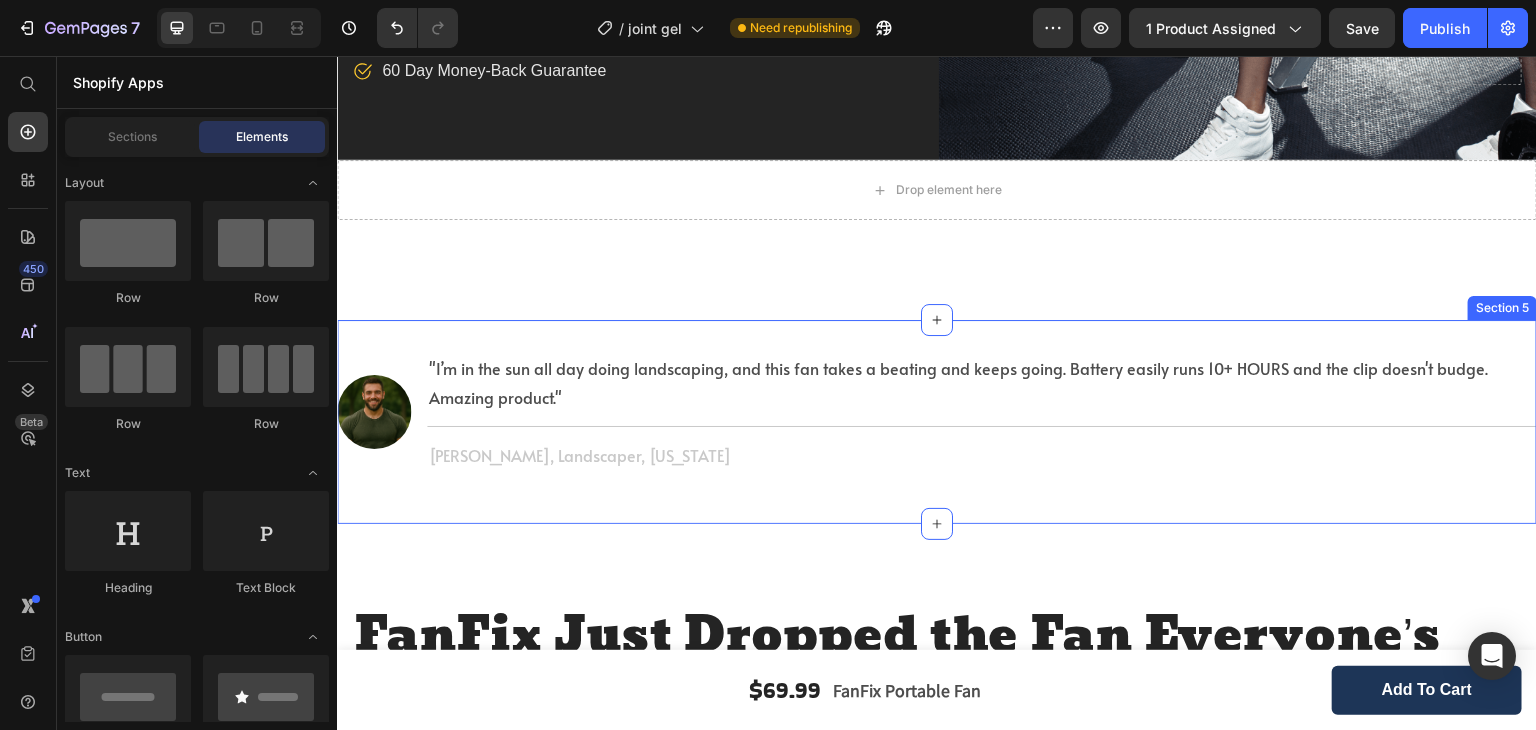 scroll, scrollTop: 772, scrollLeft: 0, axis: vertical 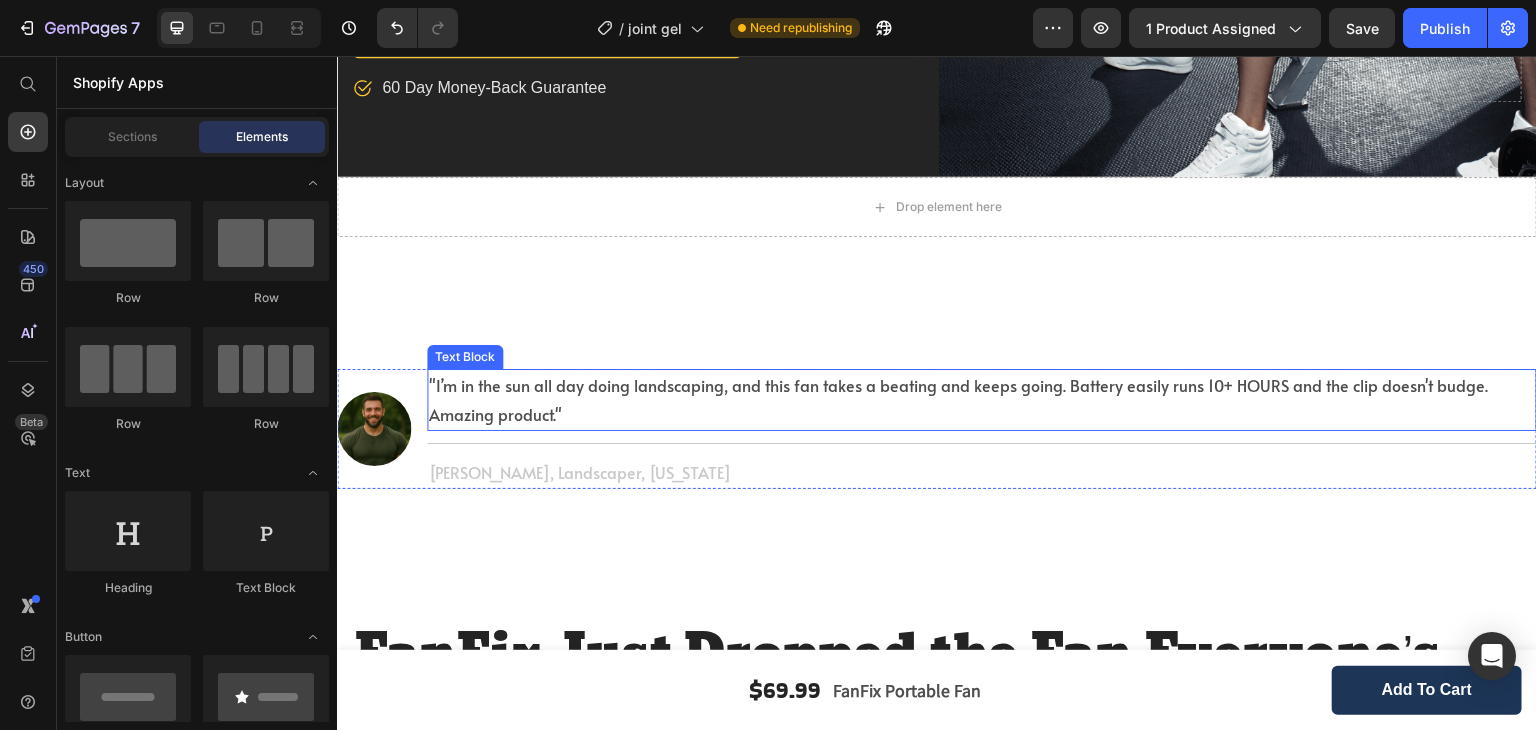 click on ""I’m in the sun all day doing landscaping, and this fan takes a beating and keeps going. Battery easily runs 10+ HOURS and the clip doesn't budge. Amazing product."" at bounding box center (982, 400) 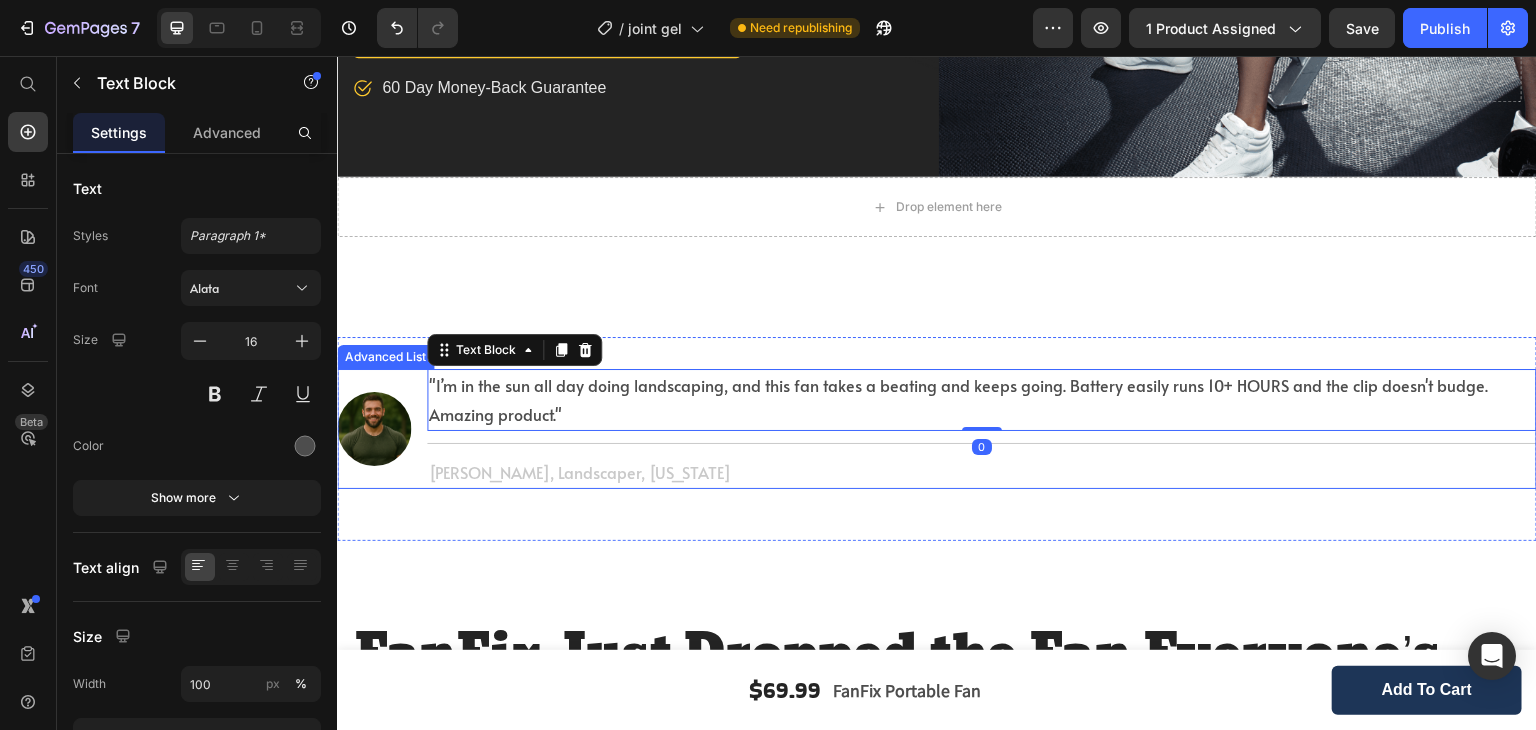 click on "Image "I’m in the sun all day doing landscaping, and this fan takes a beating and keeps going. Battery easily runs 10+ HOURS and the clip doesn't budge. Amazing product."  Text Block   0                Title Line [PERSON_NAME], Landscaper, [US_STATE] Text Block" at bounding box center [937, 428] 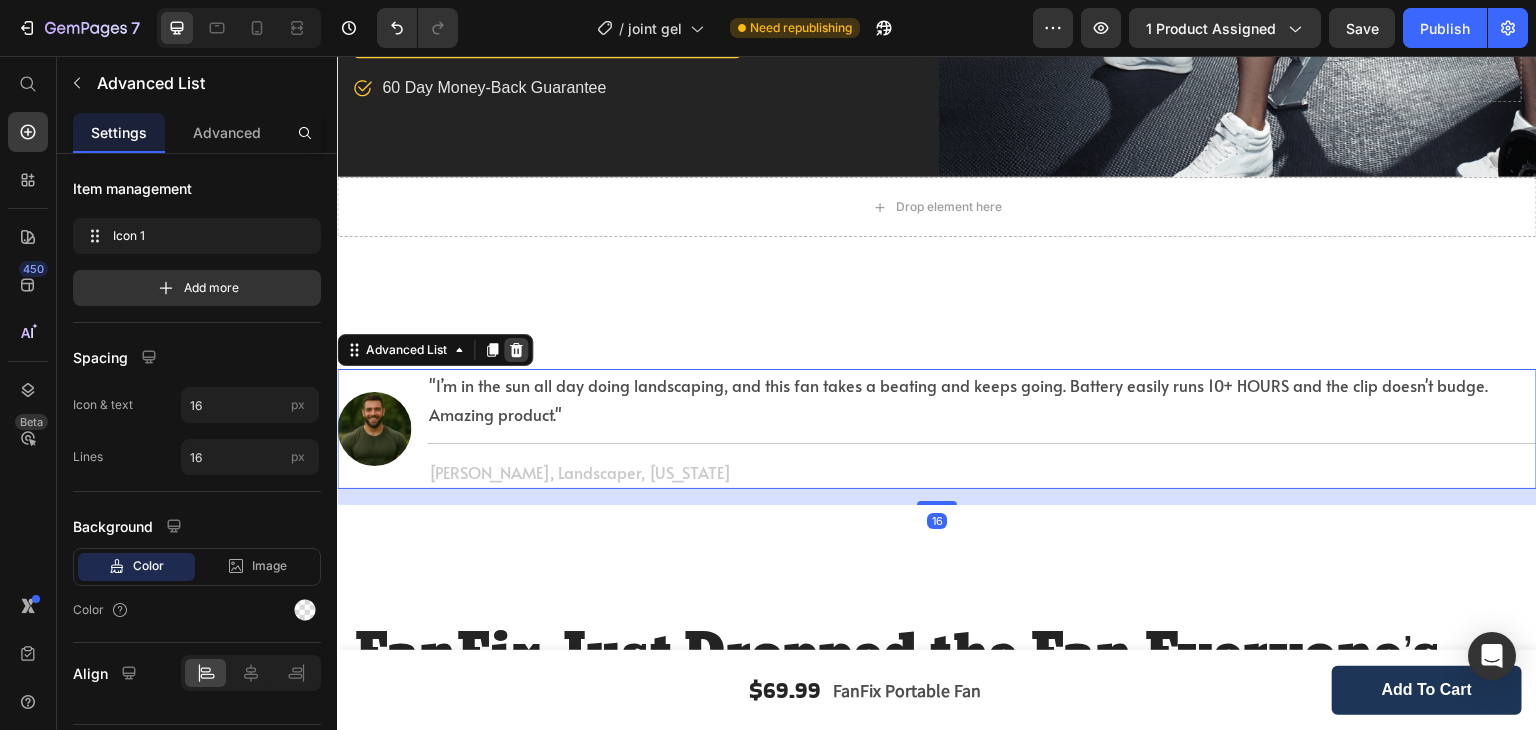 click at bounding box center (516, 350) 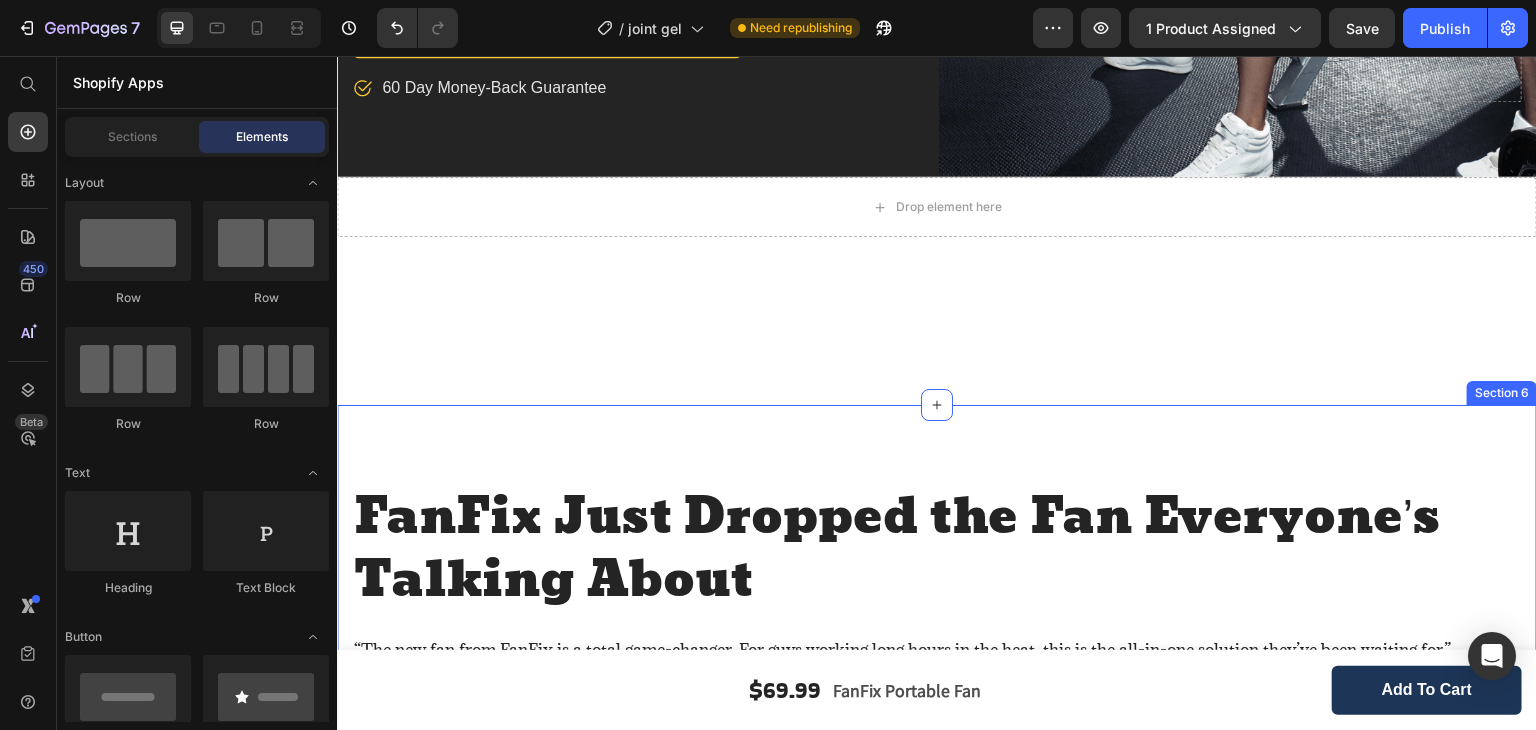 click on "FanFix Just Dropped the Fan Everyone’s Talking About Heading “The new fan from FanFix is a total game-changer. For guys working long hours in the heat, this is the all-in-one solution they’ve been waiting for.” Text Block Image Image Image Image Row                Title Line Row Section 6" at bounding box center [937, 654] 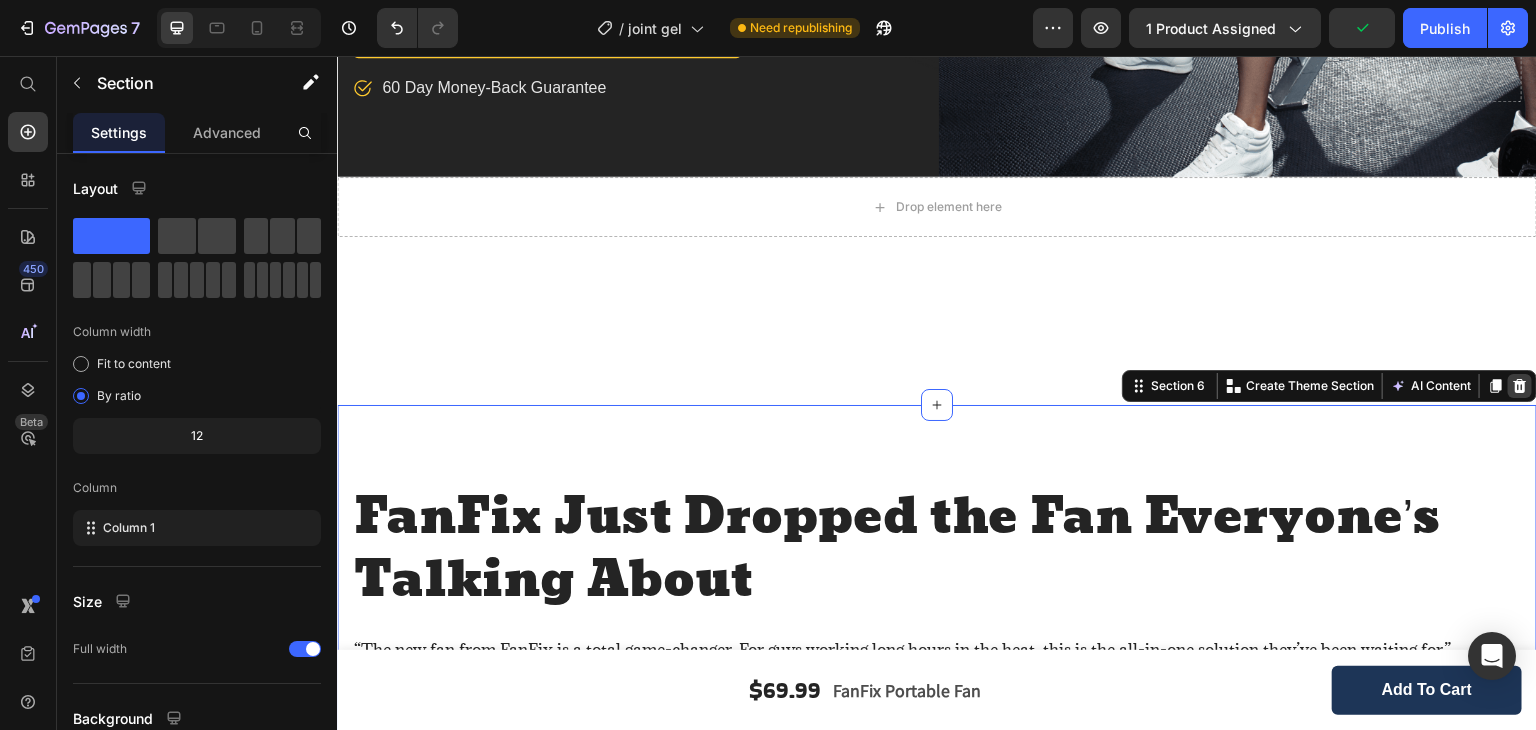 click 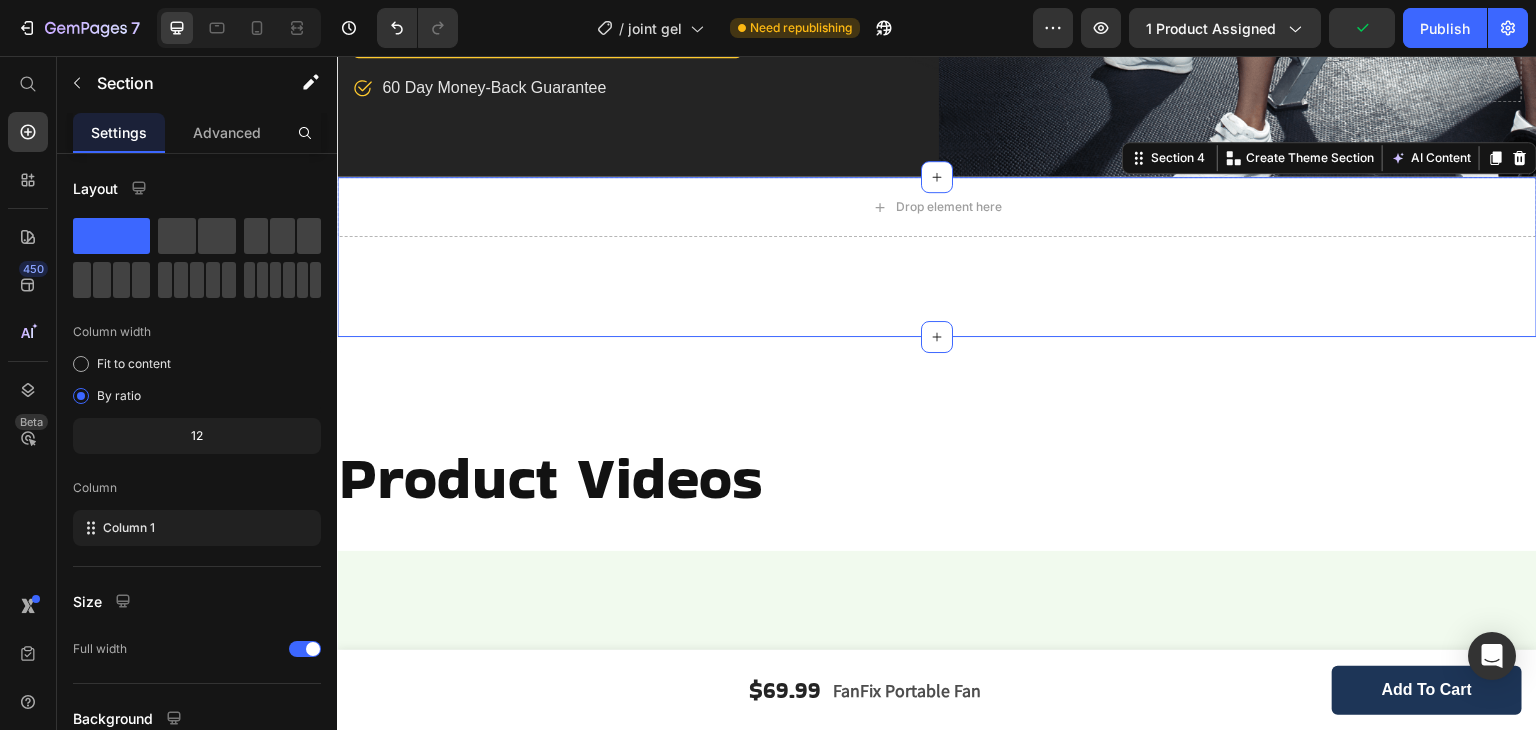 click on "Drop element here Section 4   You can create reusable sections Create Theme Section AI Content Write with GemAI What would you like to describe here? Tone and Voice Persuasive Product FanFix Show more Generate" at bounding box center [937, 257] 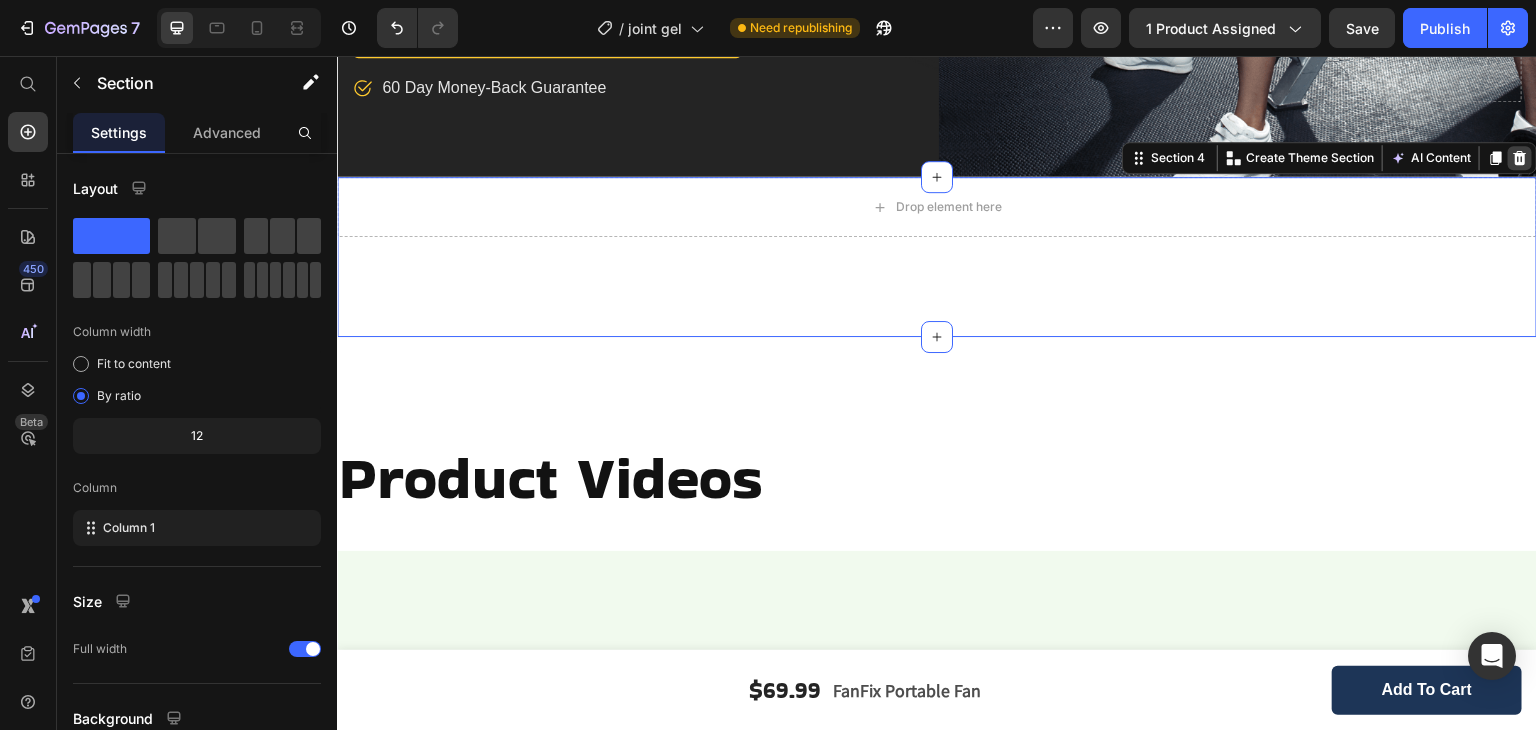 click 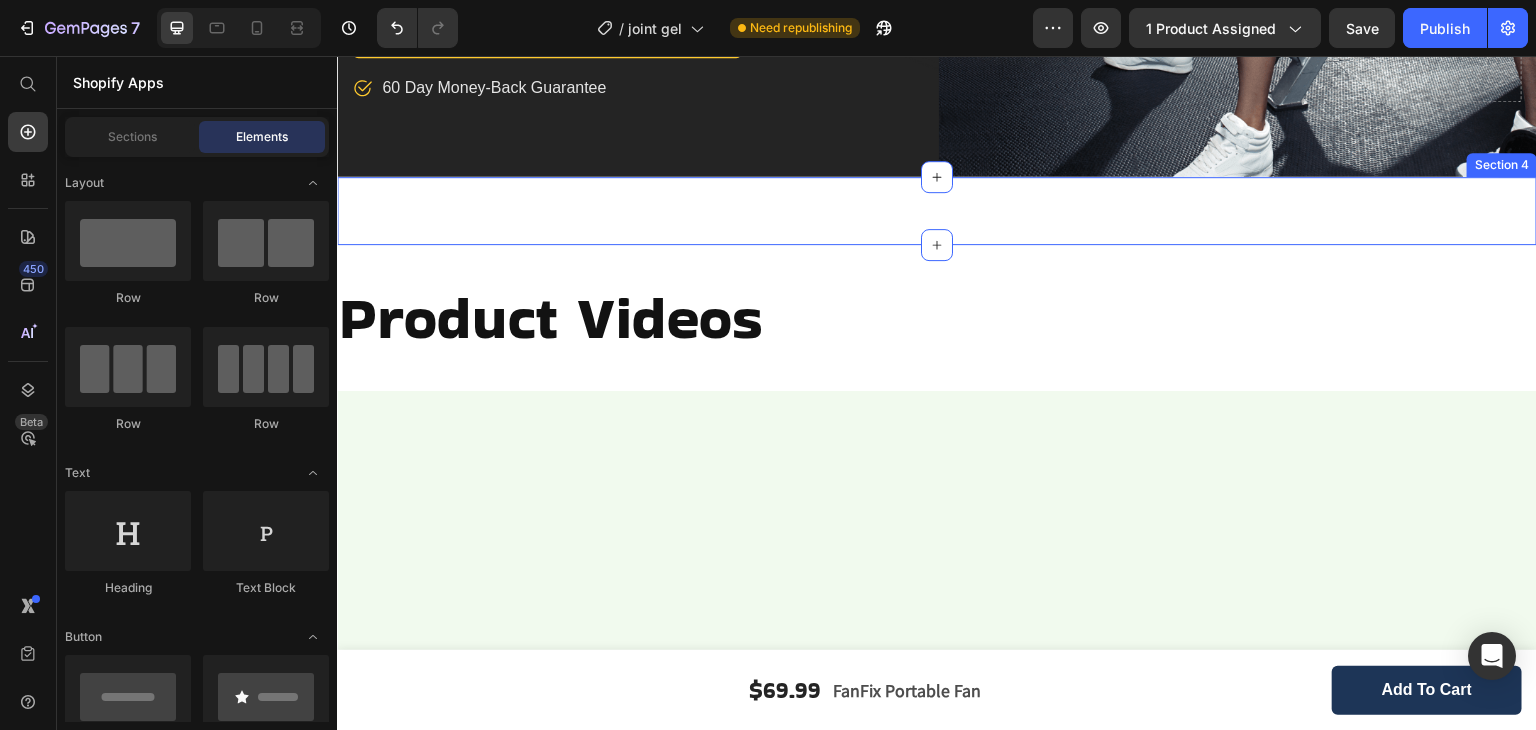 click on "Product Videos" at bounding box center [937, 318] 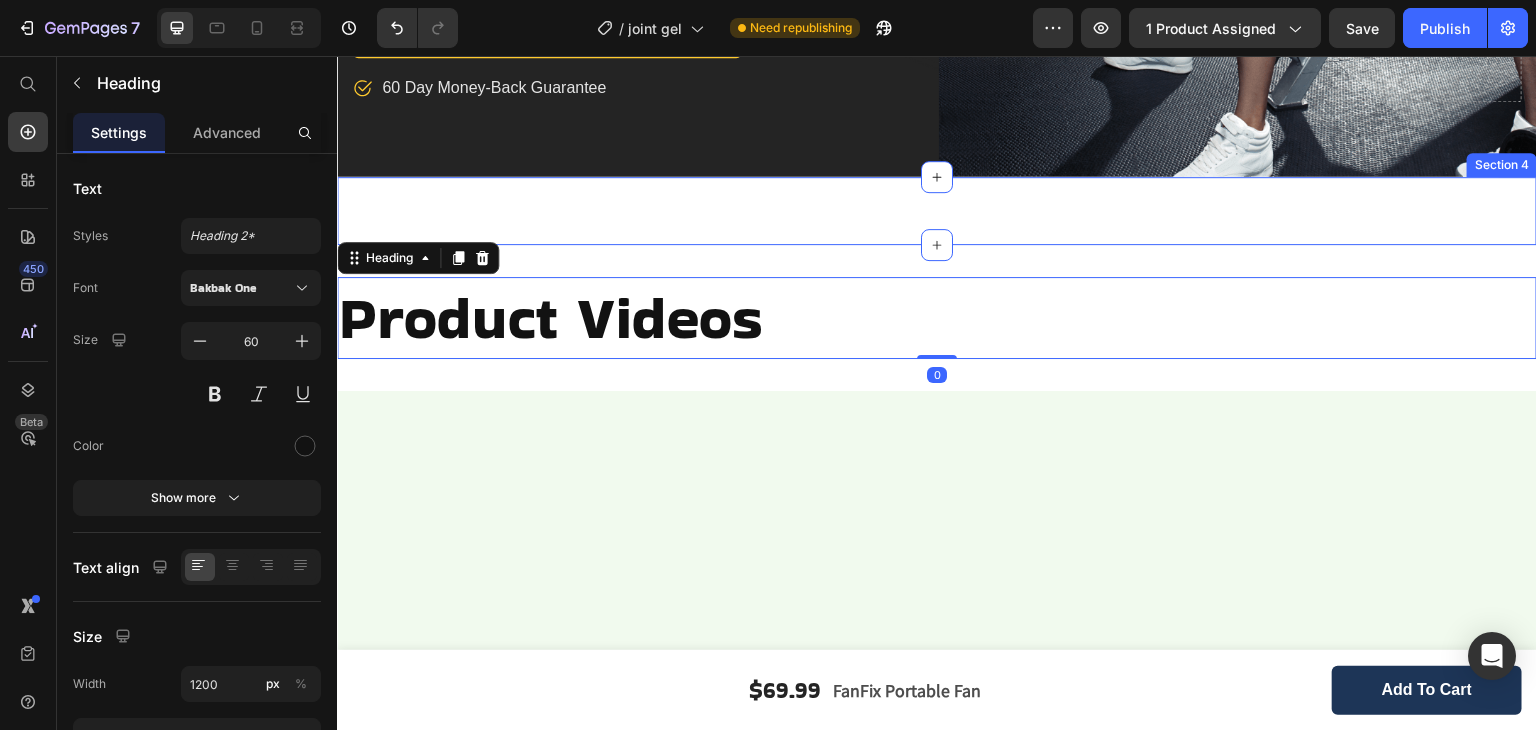 click on "Text Block Section 4" at bounding box center [937, 211] 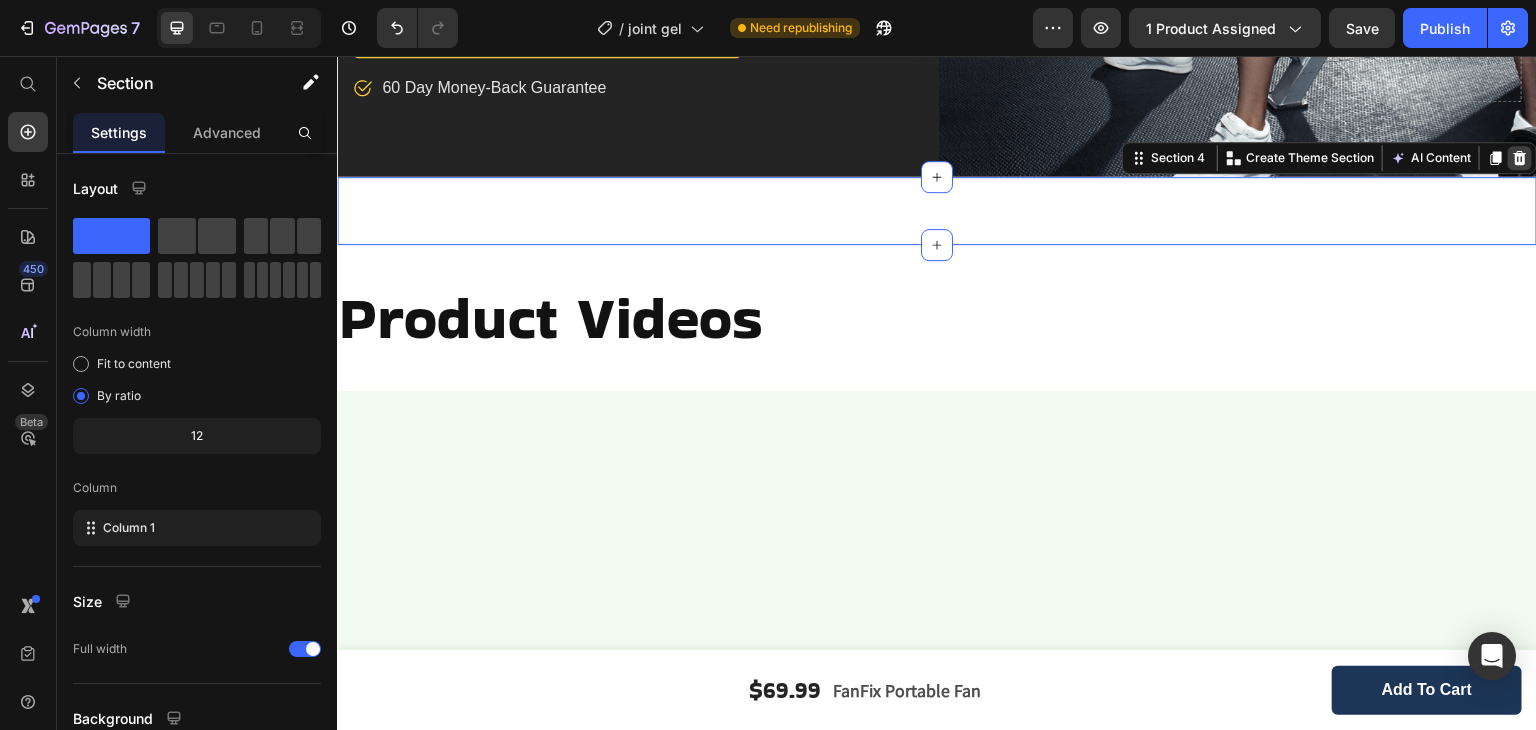 click 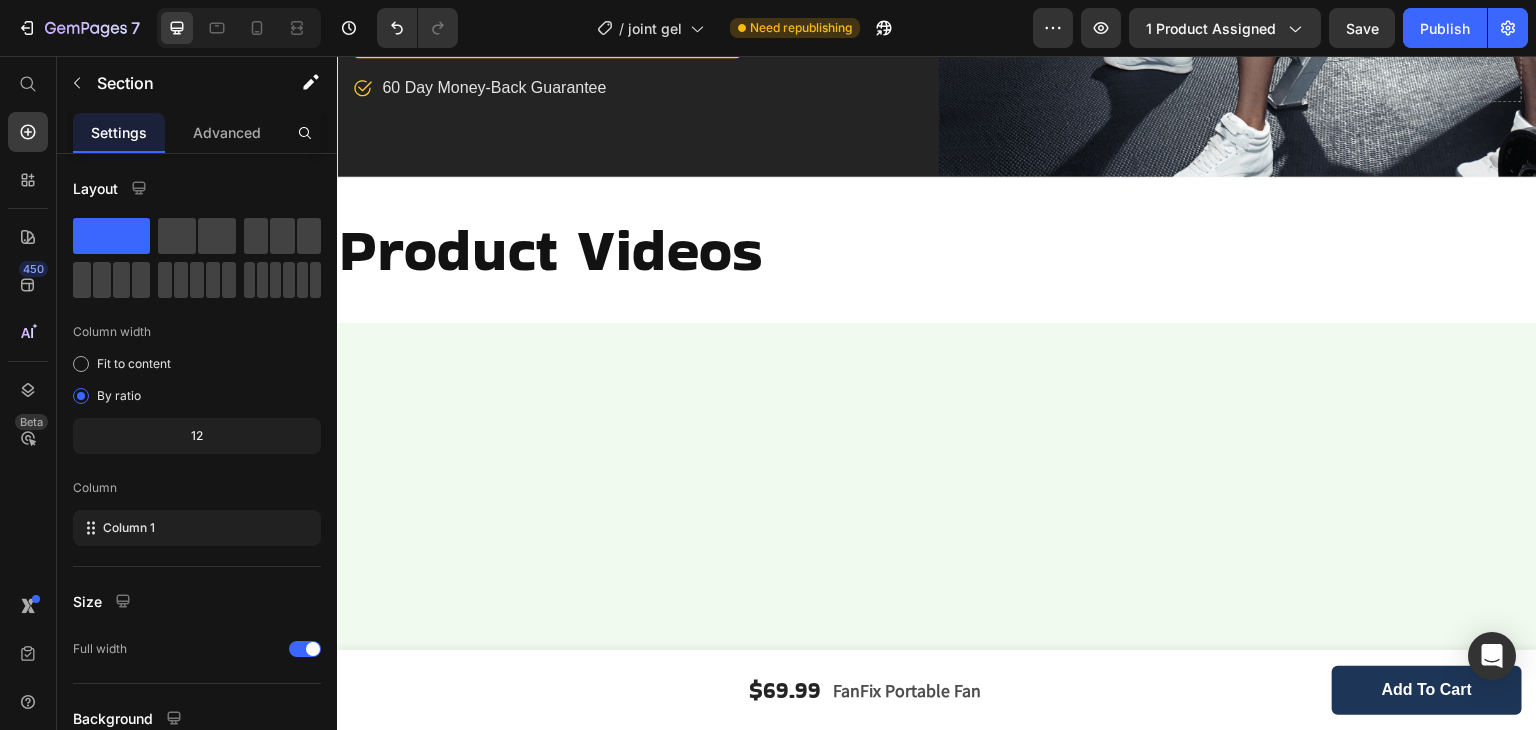 click at bounding box center [937, 848] 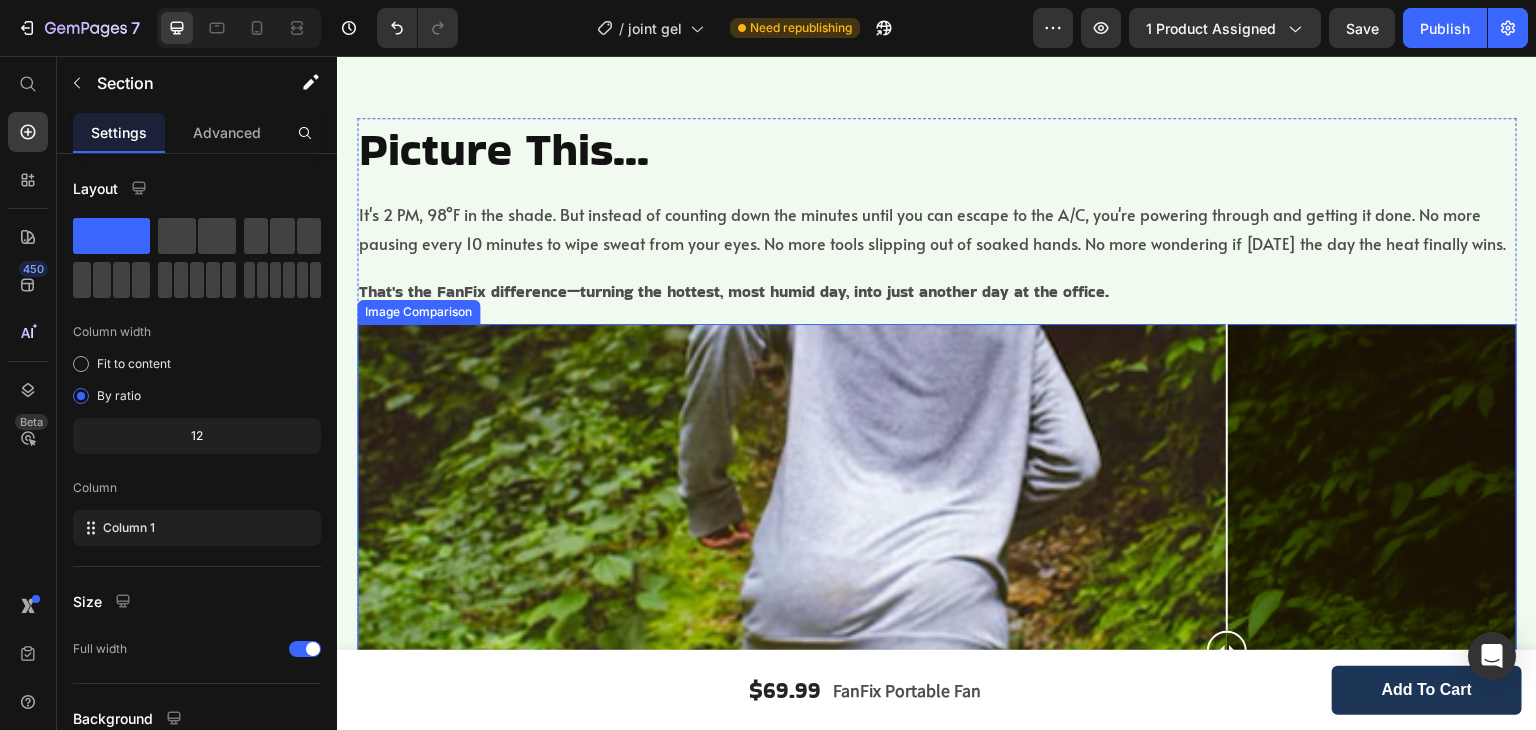 scroll, scrollTop: 1023, scrollLeft: 0, axis: vertical 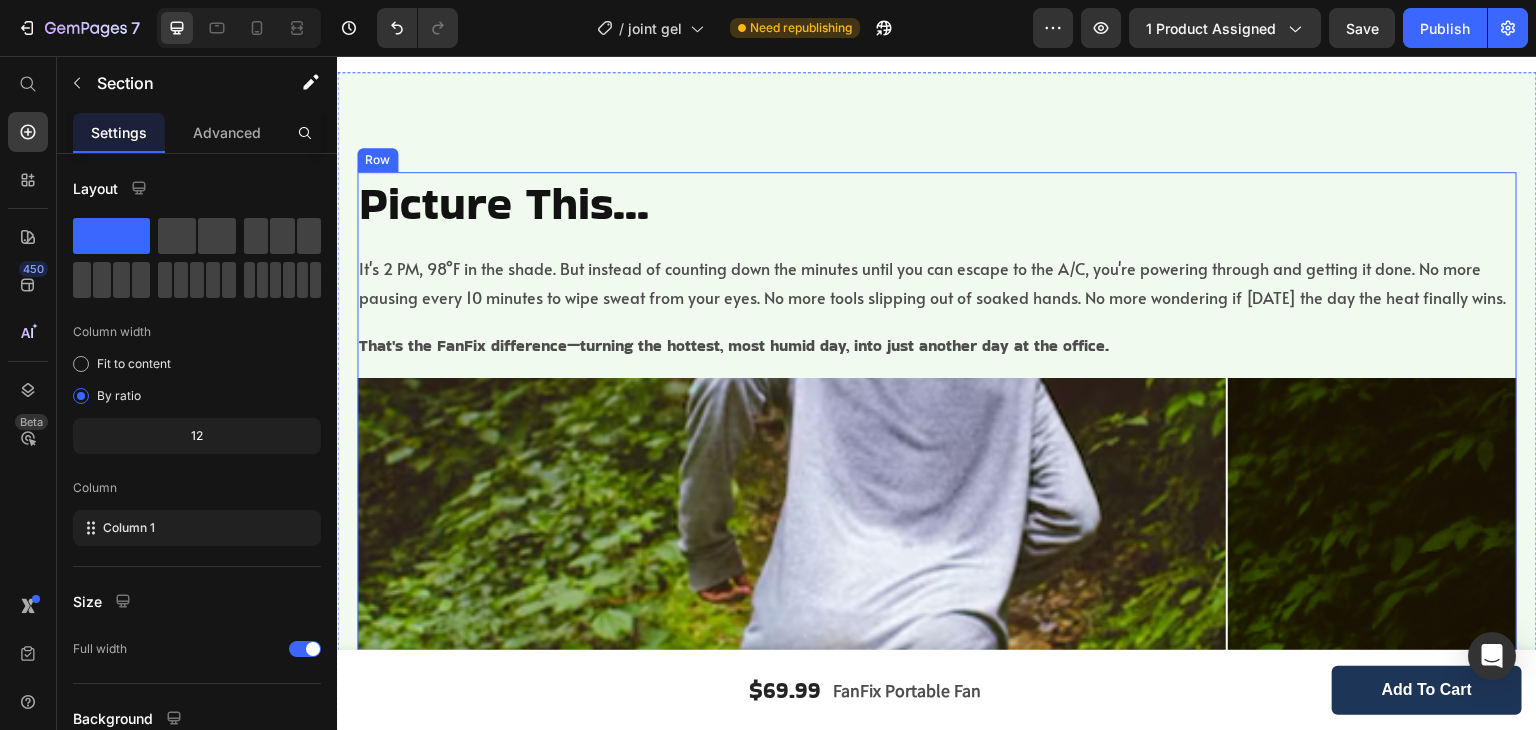 click on "It's 2 PM, 98°F in the shade. But instead of counting down the minutes until you can escape to the A/C, you're powering through and getting it done. No more pausing every 10 minutes to wipe sweat from your eyes. No more tools slipping out of soaked hands. No more wondering if [DATE] the day the heat finally wins." at bounding box center (937, 283) 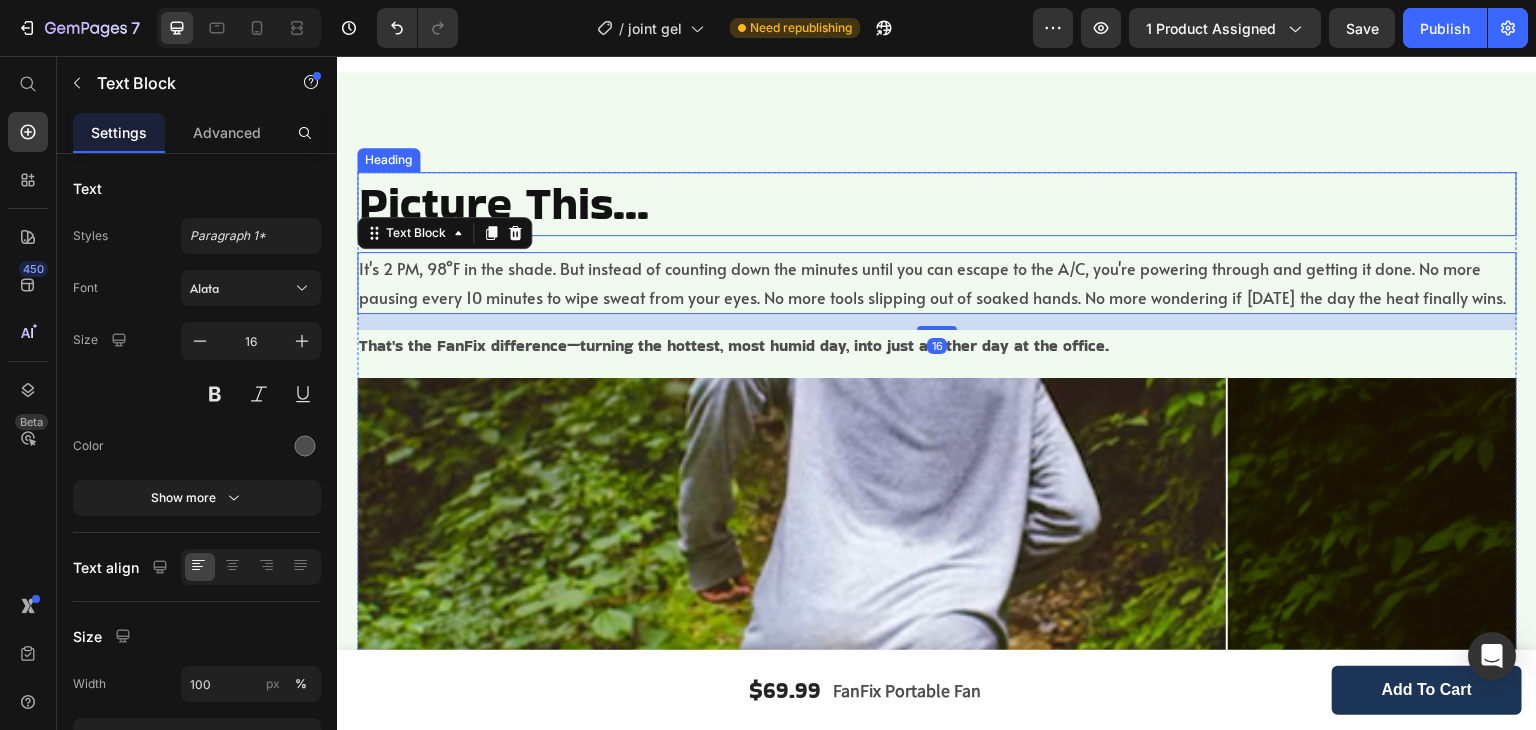 click on "Picture This..." at bounding box center [937, 204] 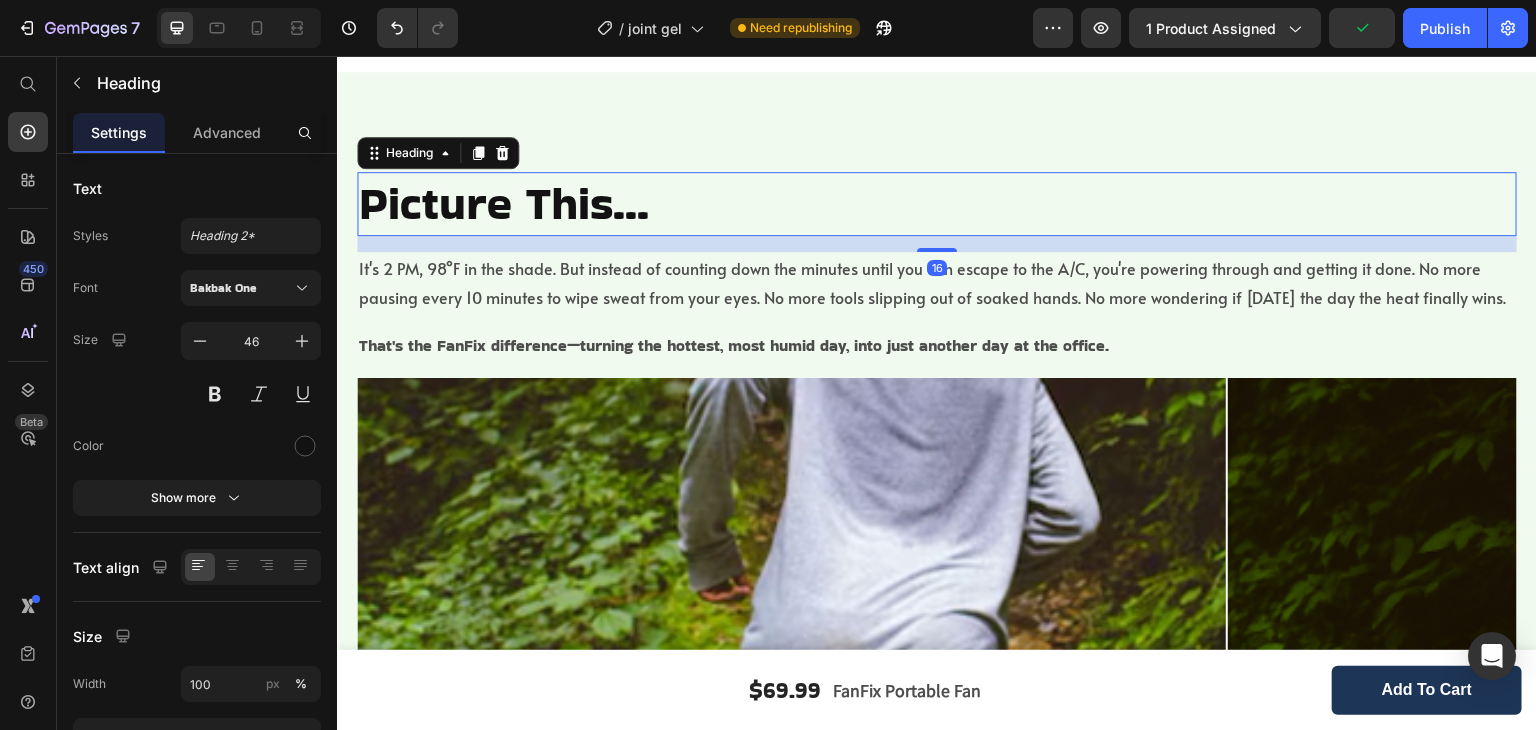 click on "Heading" at bounding box center [438, 153] 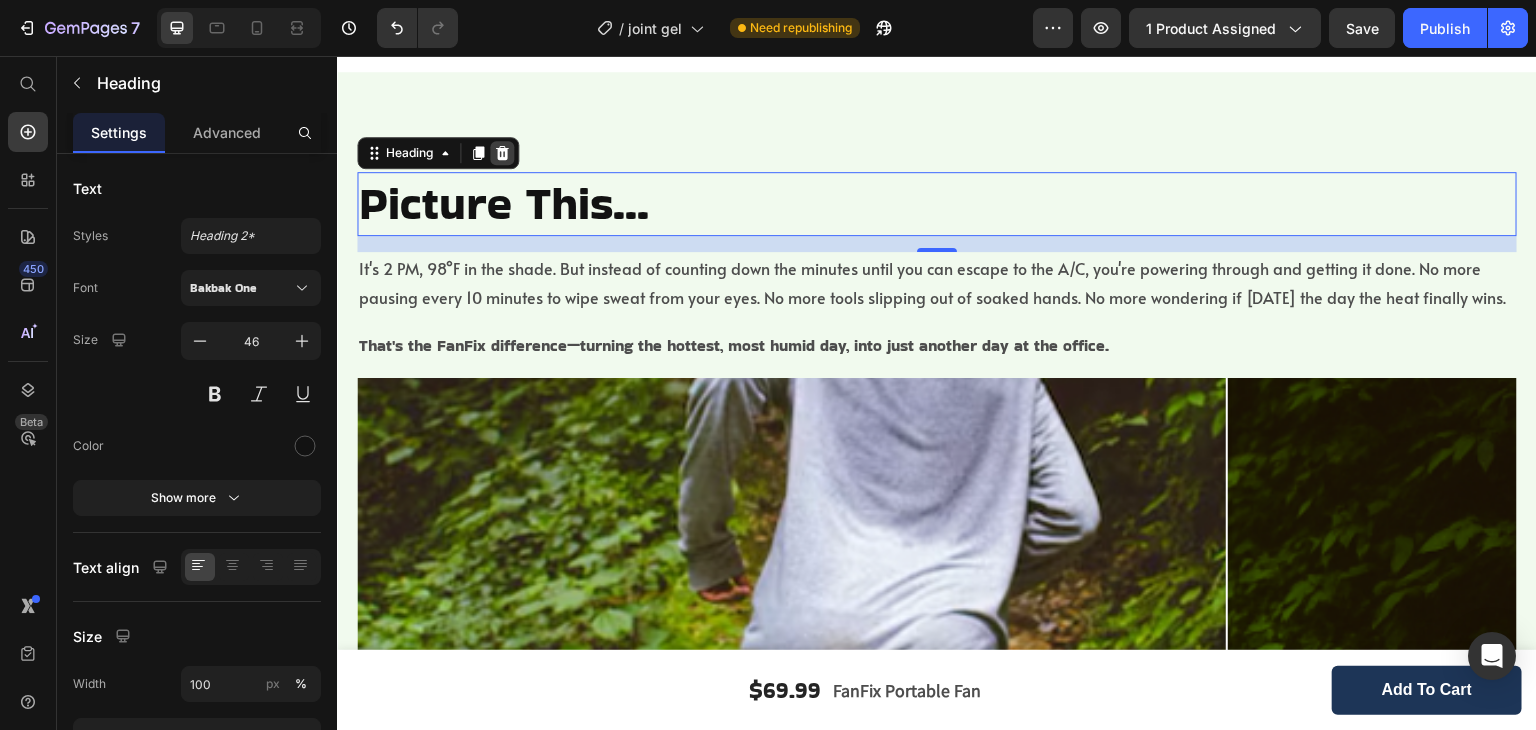 click 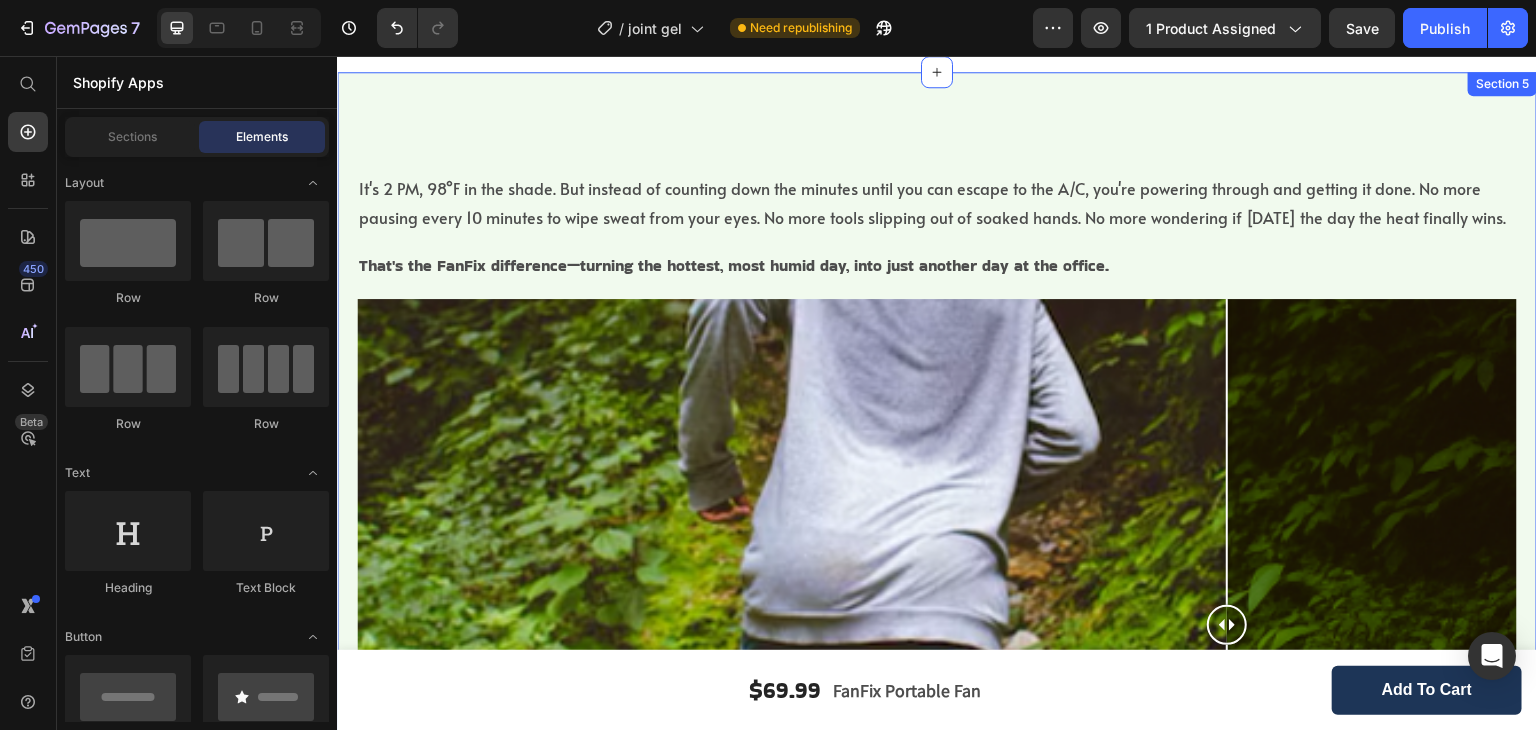 click on "It's 2 PM, 98°F in the shade. But instead of counting down the minutes until you can escape to the A/C, you're powering through and getting it done. No more pausing every 10 minutes to wipe sweat from your eyes. No more tools slipping out of soaked hands. No more wondering if [DATE] the day the heat finally wins. Text Block That's the FanFix difference—turning the hottest, most humid day, into just another day at the office. Text Block Image Comparison Row Section 5" at bounding box center [937, 561] 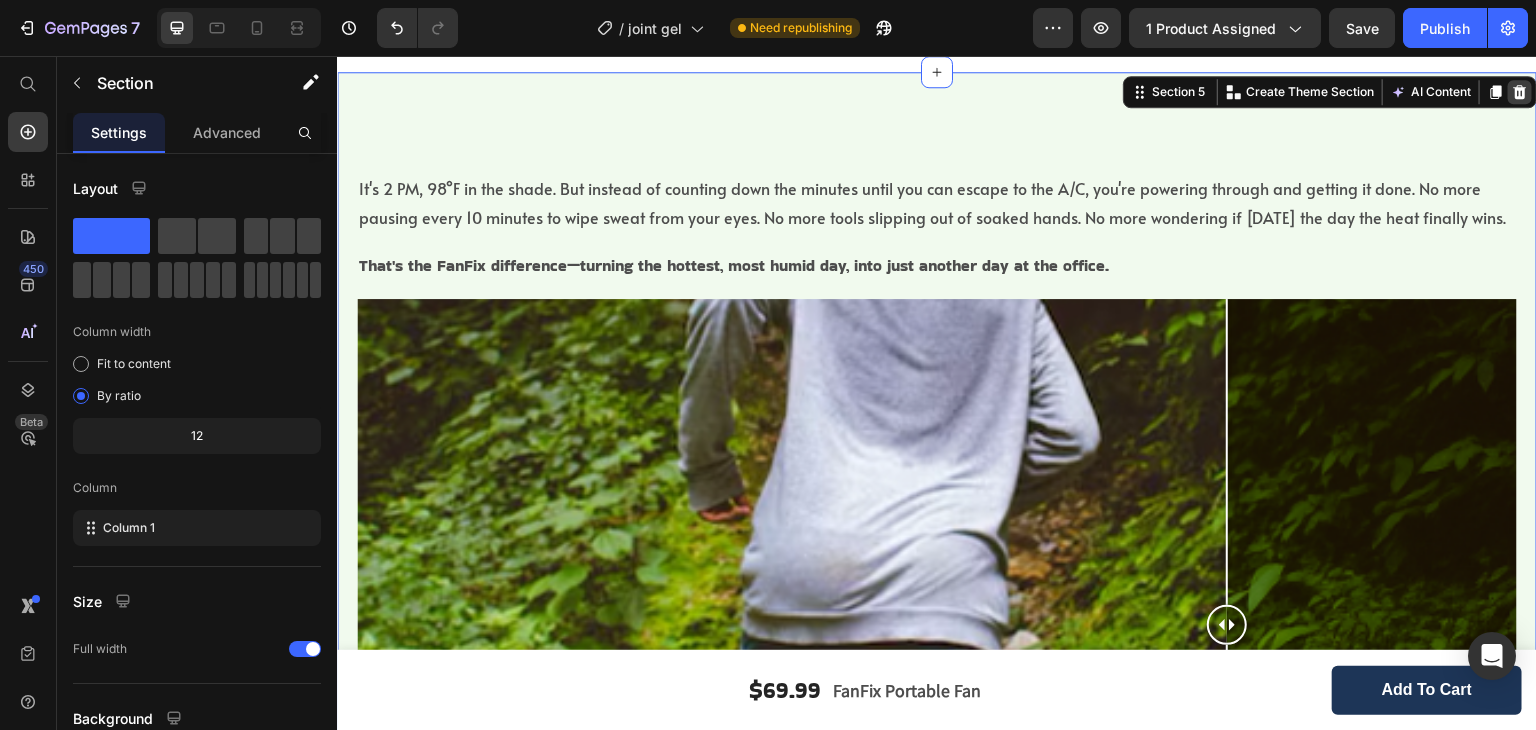 click 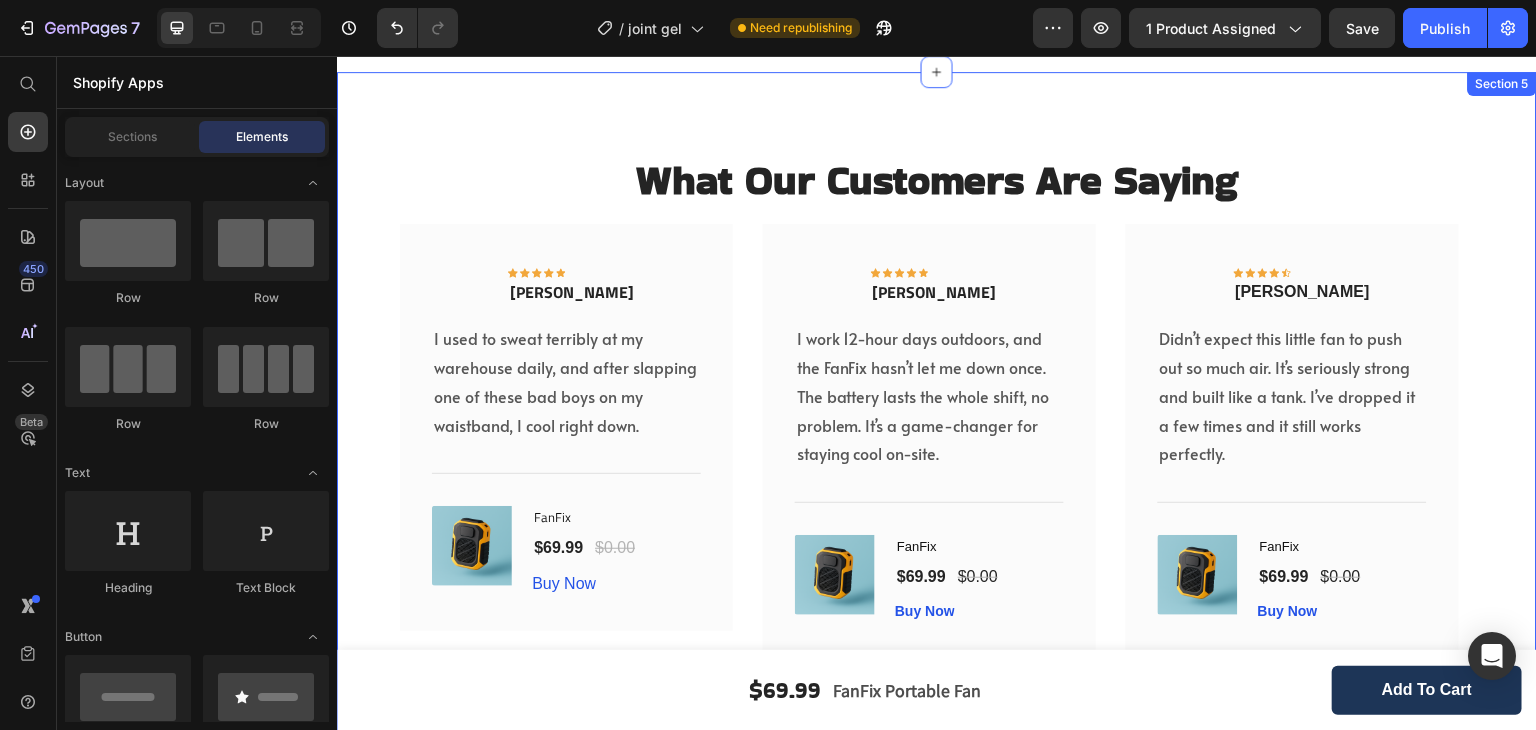click on "What Our Customers Are Saying Heading
Image
Icon
Icon
Icon
Icon
Icon Row [PERSON_NAME] Text block Row I used to sweat terribly at my warehouse daily, and after slapping one of these bad boys on my waistband, I cool right down. Text block                Title Line (P) Images & Gallery FanFix (P) Title $69.99 (P) Price $0.00 (P) Price Row Buy Now (P) Cart Button Product Row Image
Icon
Icon
Icon
Icon
Icon Row [PERSON_NAME] Text block Row I work 12-hour days outdoors, and the FanFix hasn’t let me down once. The battery lasts the whole shift, no problem. It’s a game-changer for staying cool on-site. Text block                Title Line (P) Images & Gallery FanFix (P) Title $69.99 (P) Price $0.00 (P) Price Row Buy Now (P) Cart Button Product Row Image
Icon
Icon
Icon
Icon Icon" at bounding box center [937, 422] 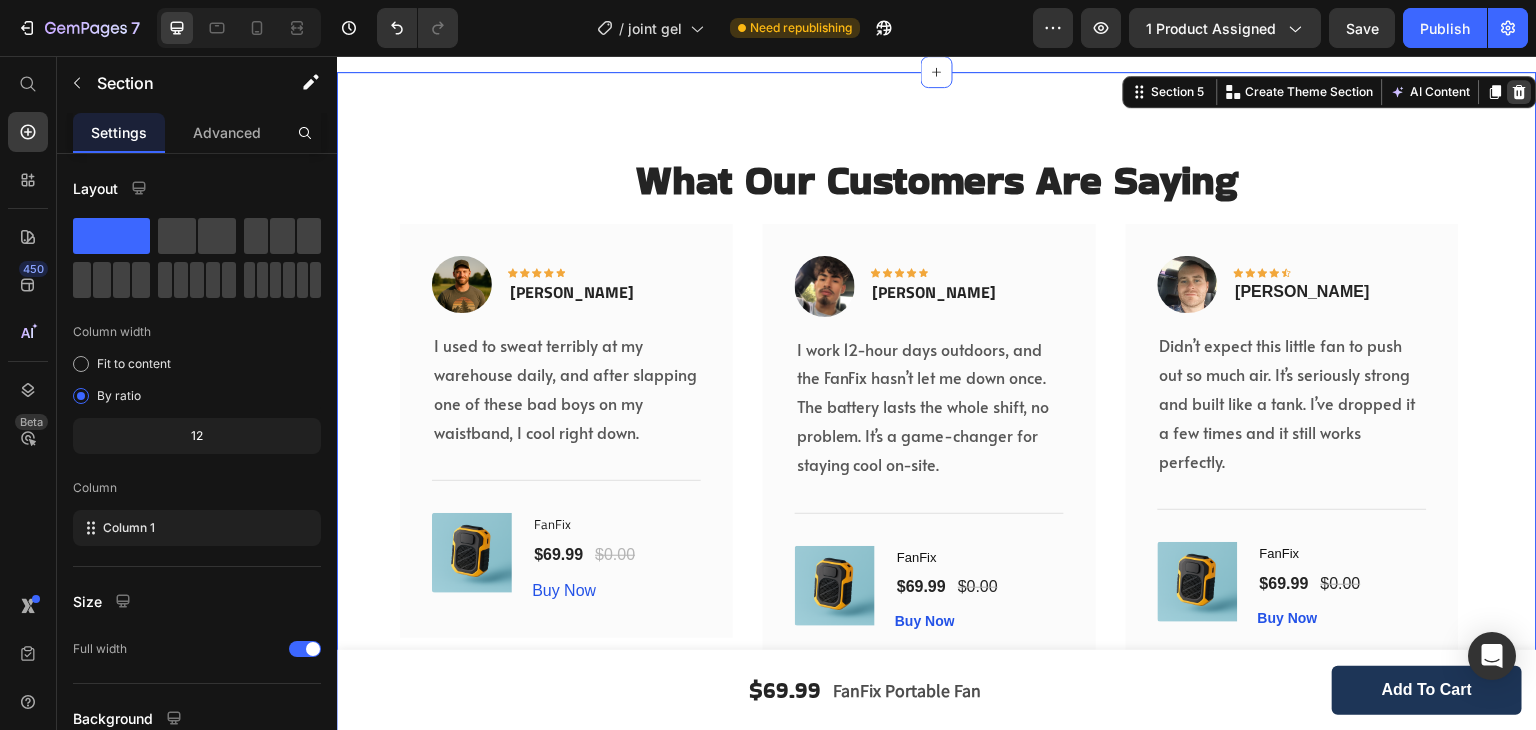 click 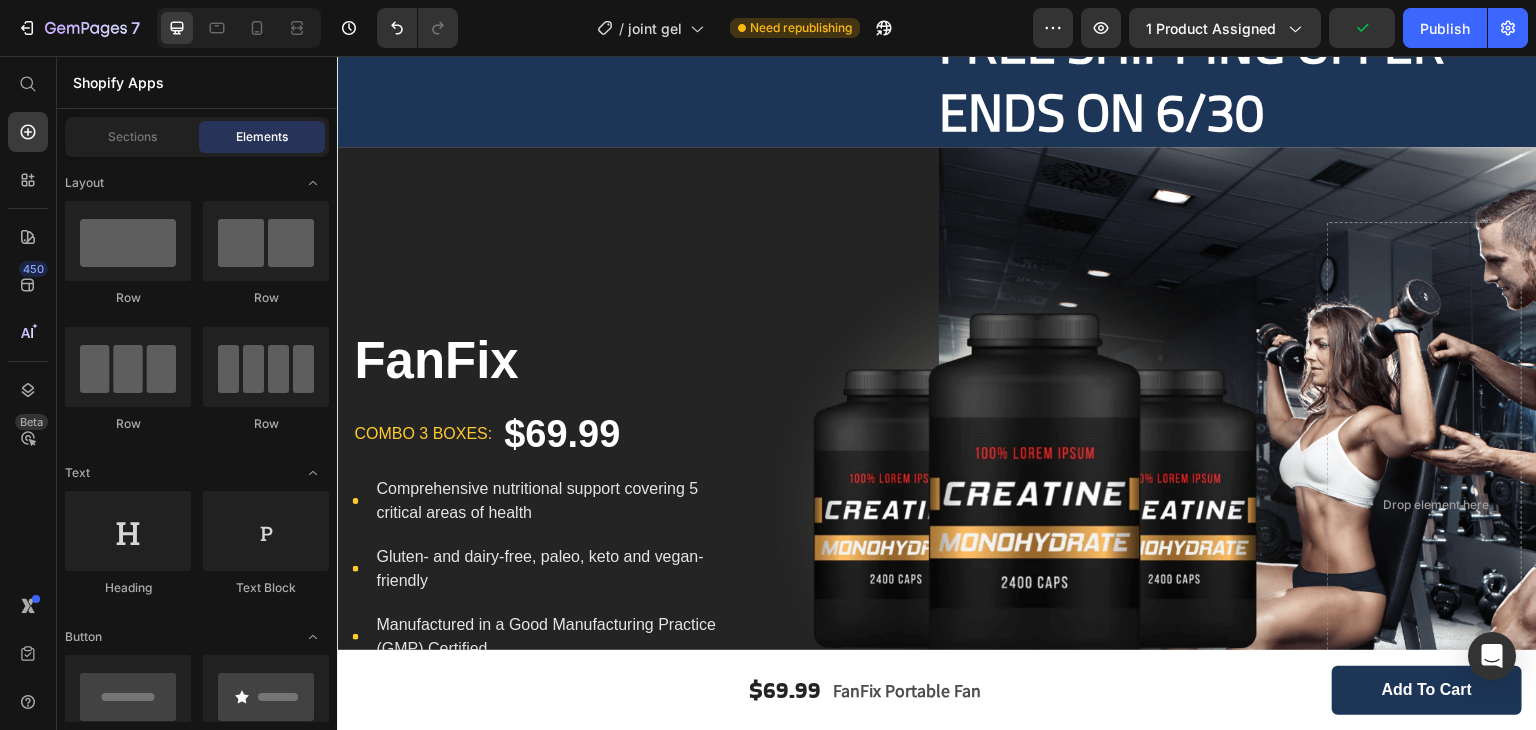 scroll, scrollTop: 0, scrollLeft: 0, axis: both 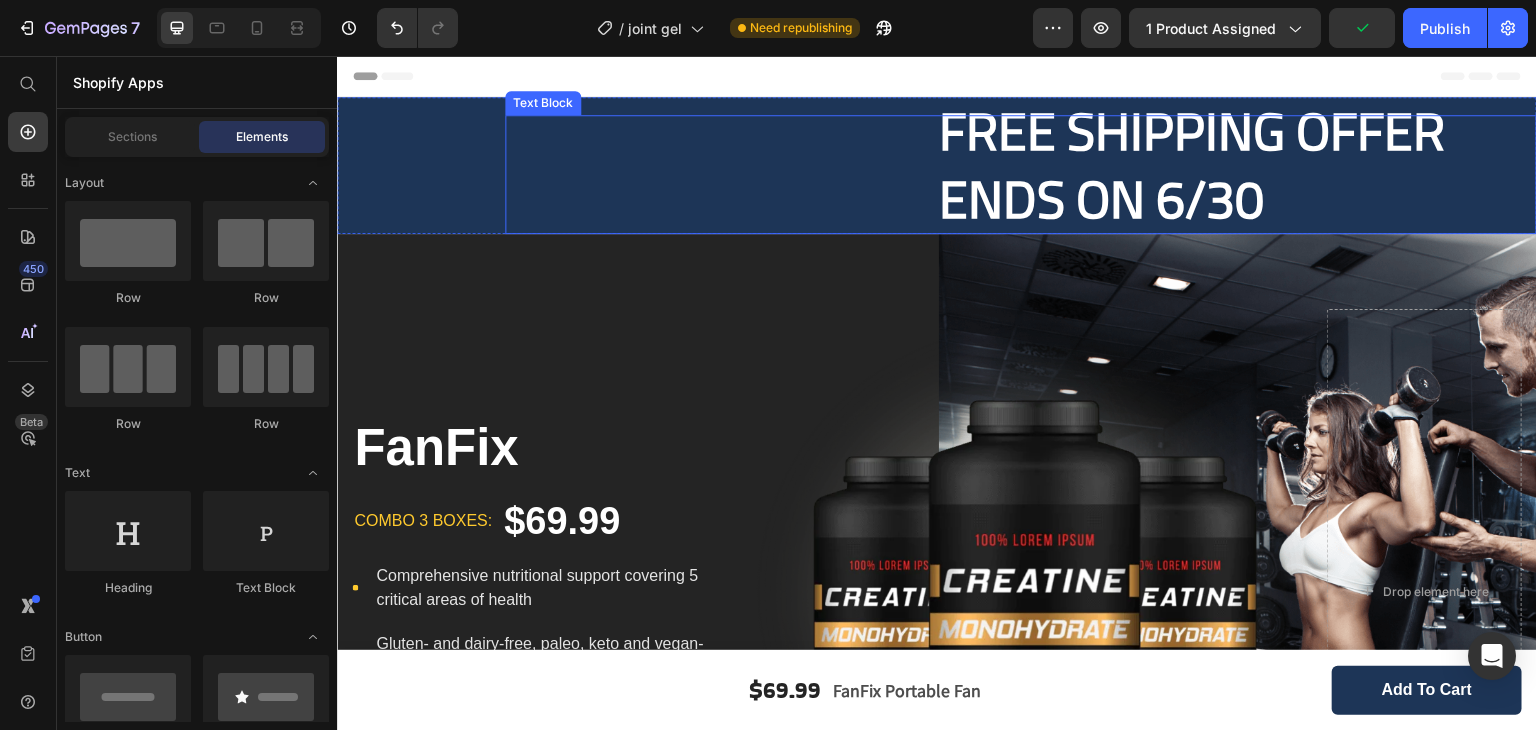 click on "FREE SHIPPING OFFER ENDS ON 6/30 Text Block" at bounding box center (1021, 164) 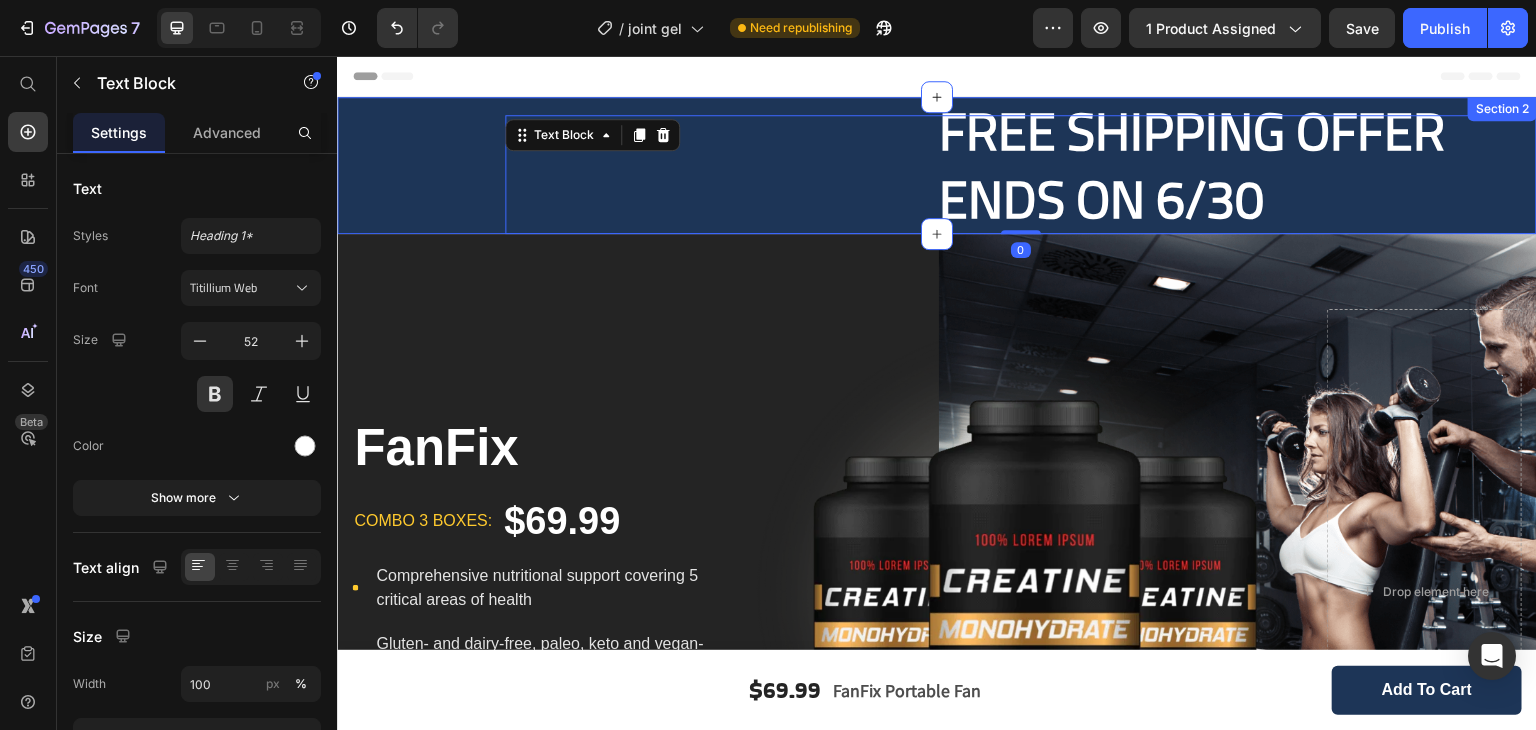 click on "FREE SHIPPING OFFER ENDS ON 6/30 Text Block   0 Section 2" at bounding box center (937, 165) 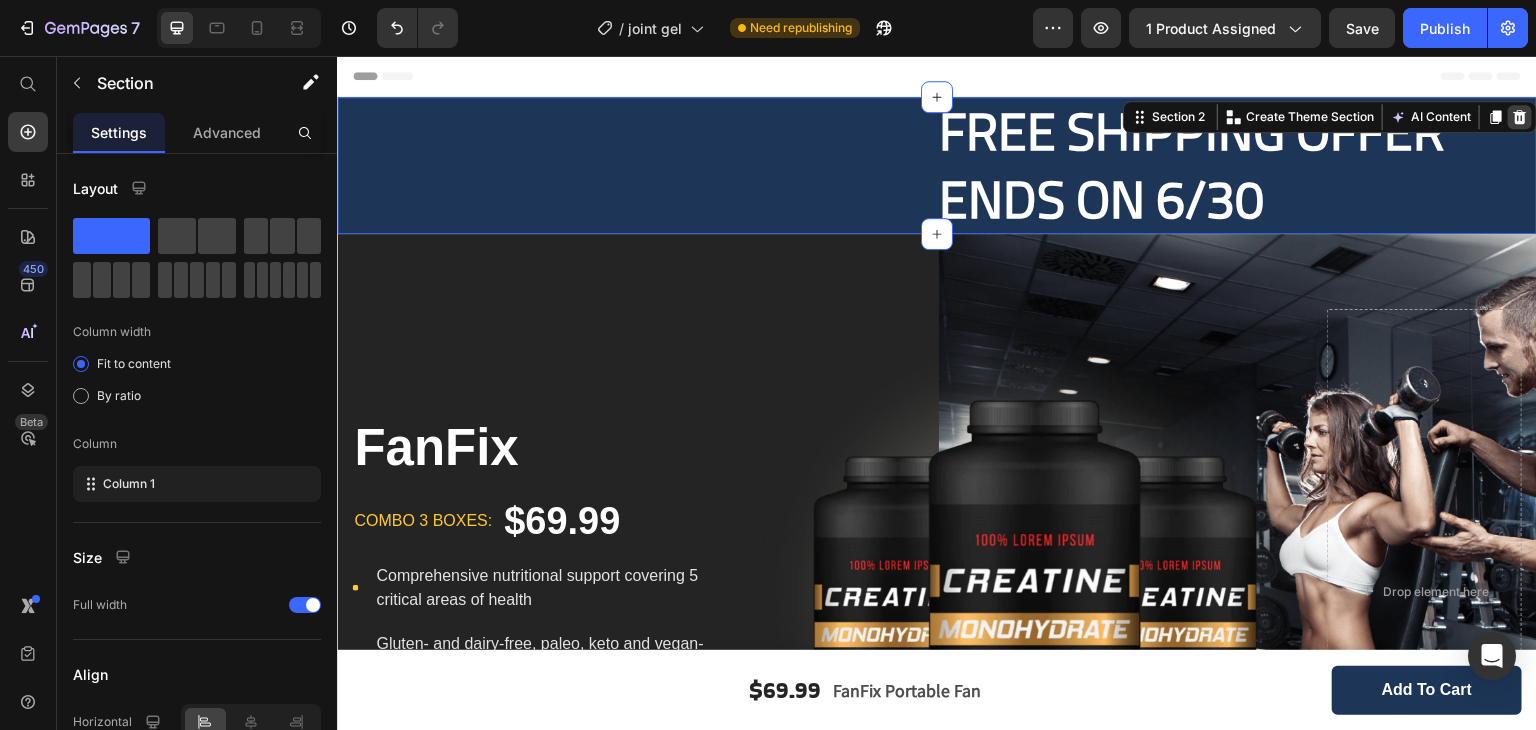 click 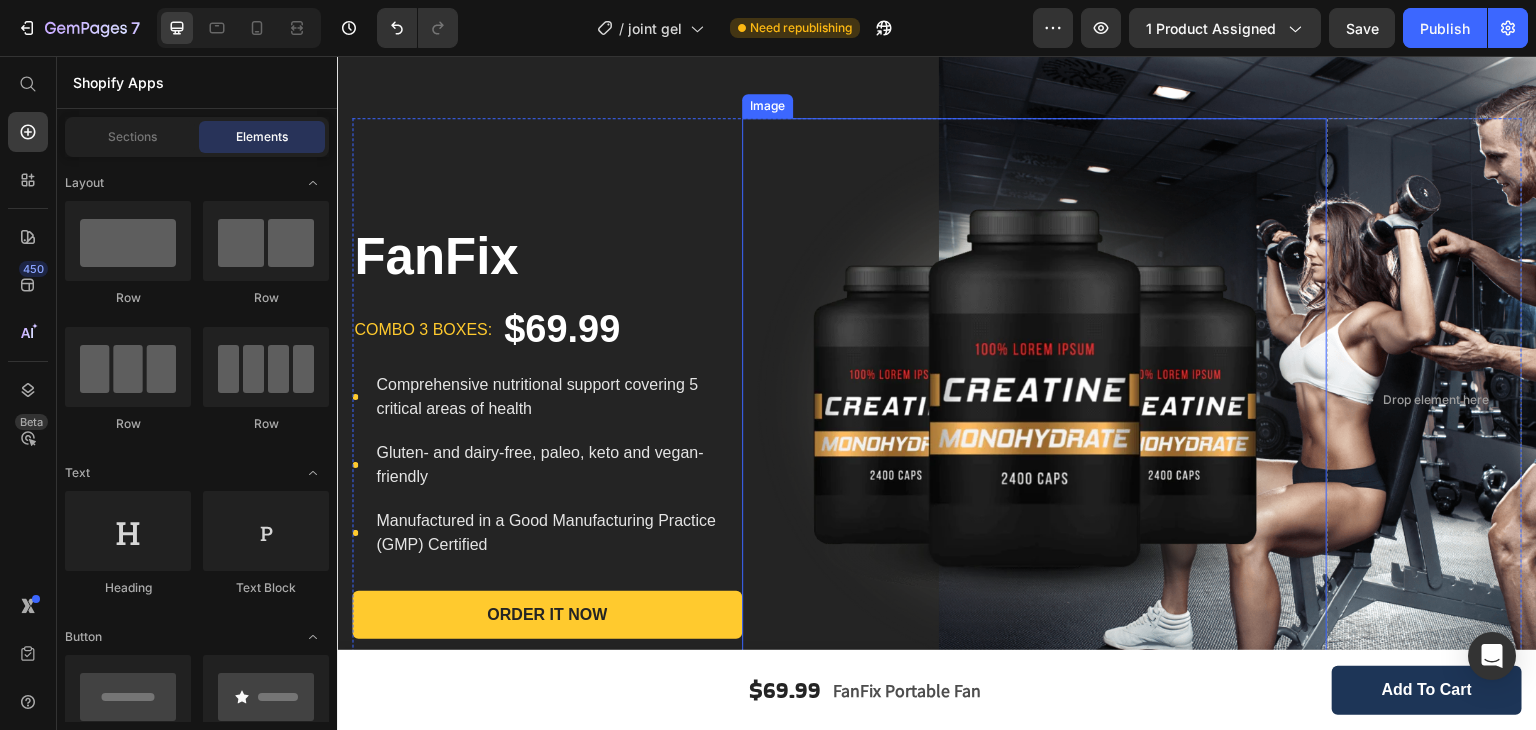 scroll, scrollTop: 56, scrollLeft: 0, axis: vertical 